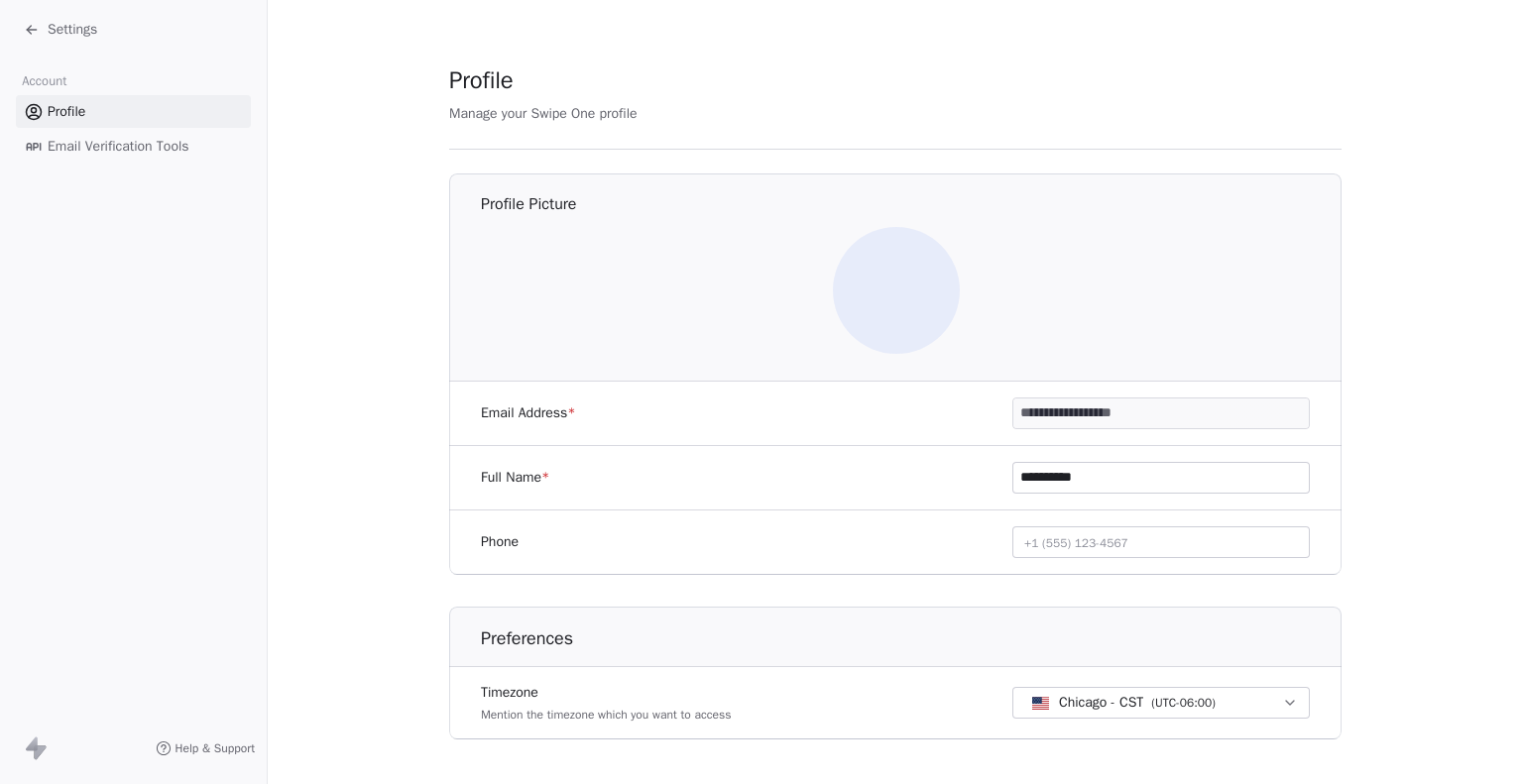scroll, scrollTop: 0, scrollLeft: 0, axis: both 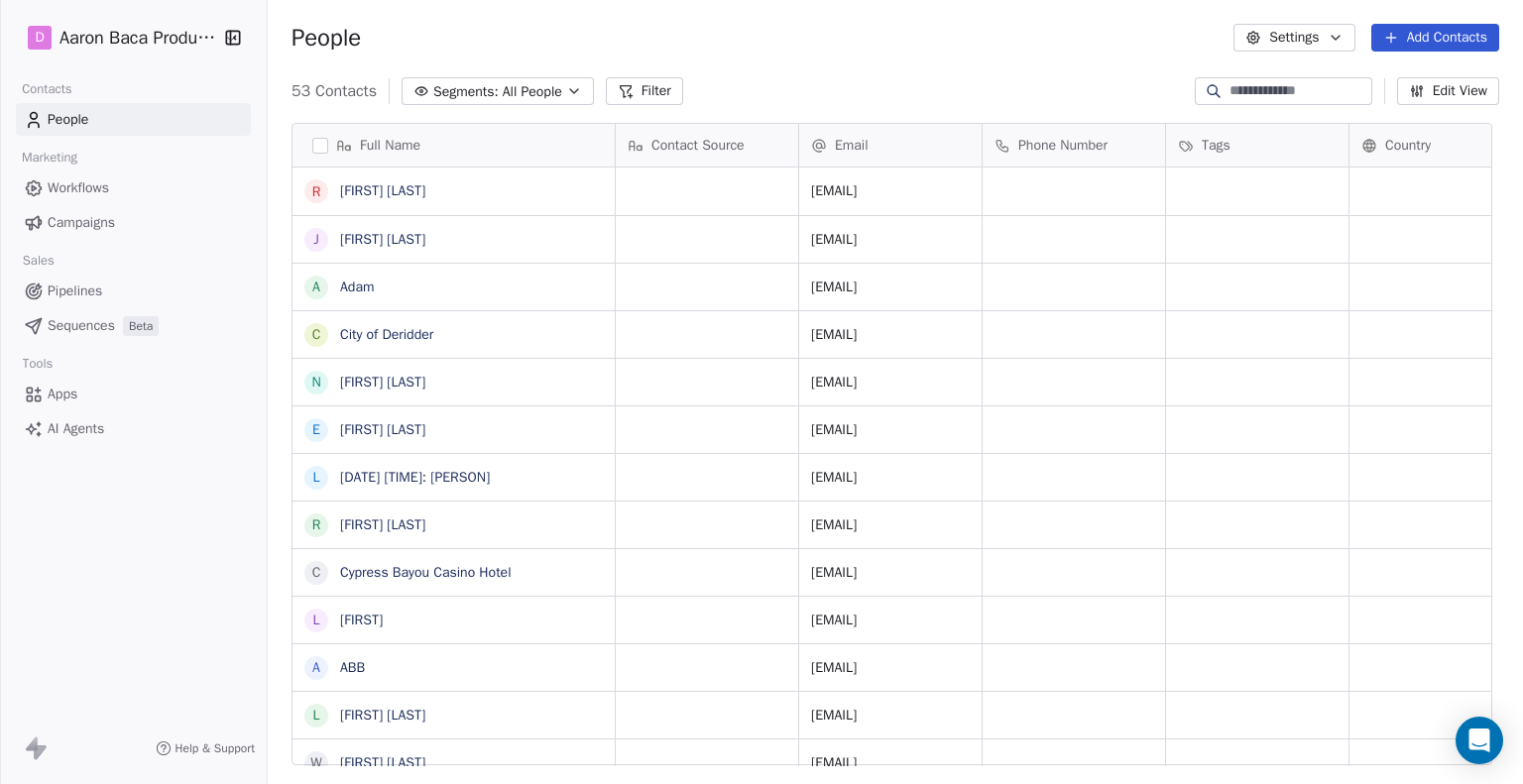 click on "Tags" at bounding box center [1216, 146] 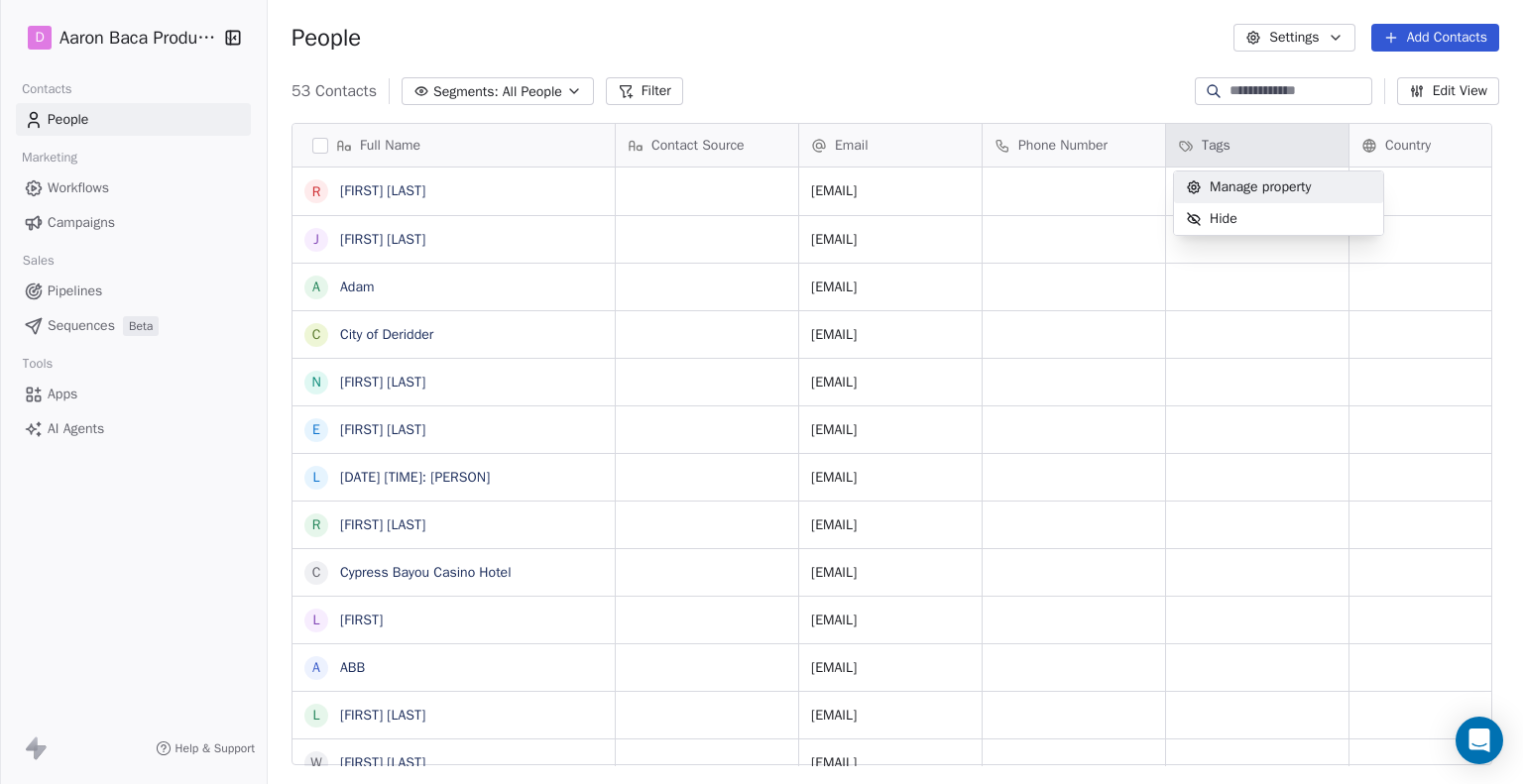 click on "Manage property" at bounding box center (1260, 187) 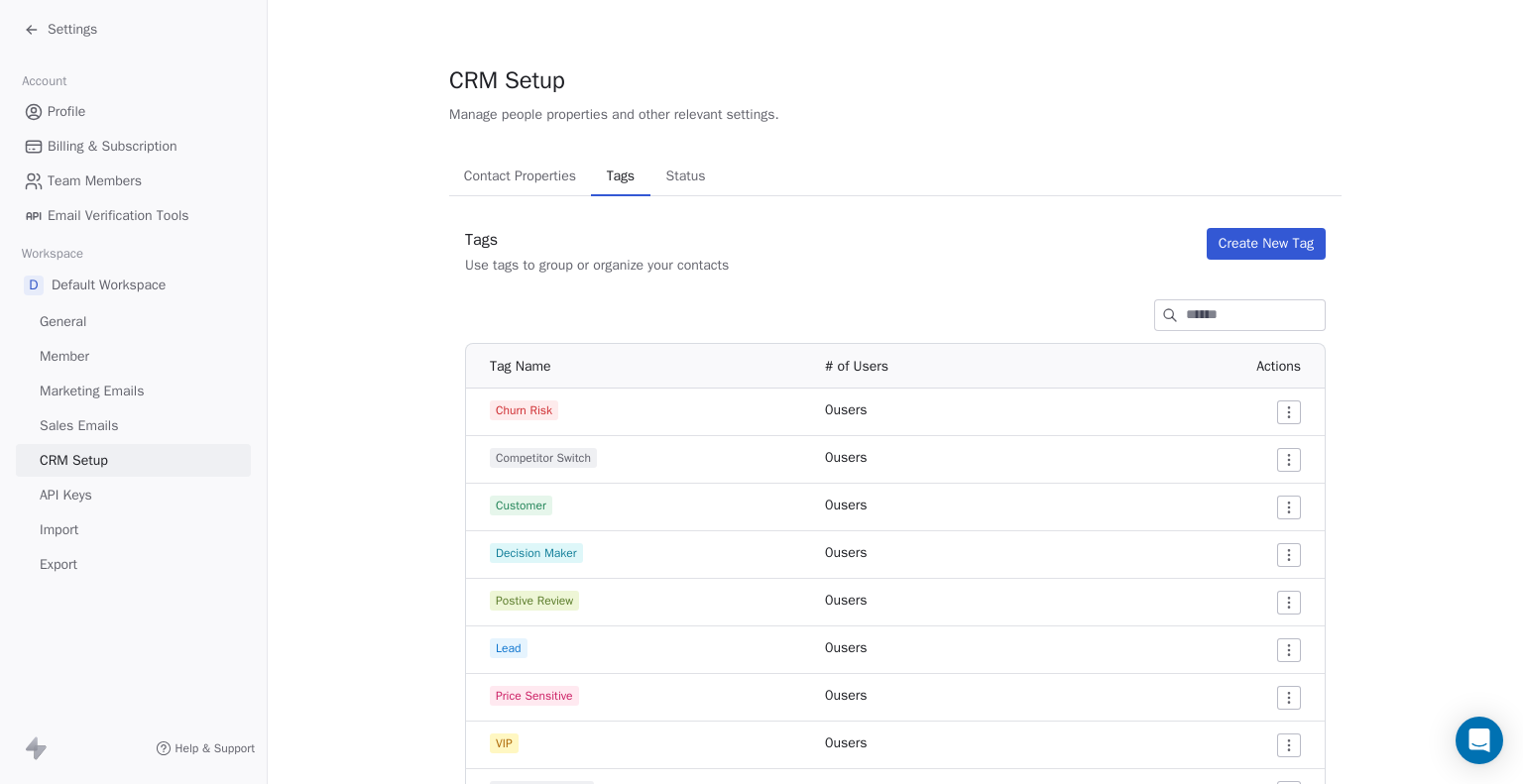click on "Create New Tag" at bounding box center [1266, 244] 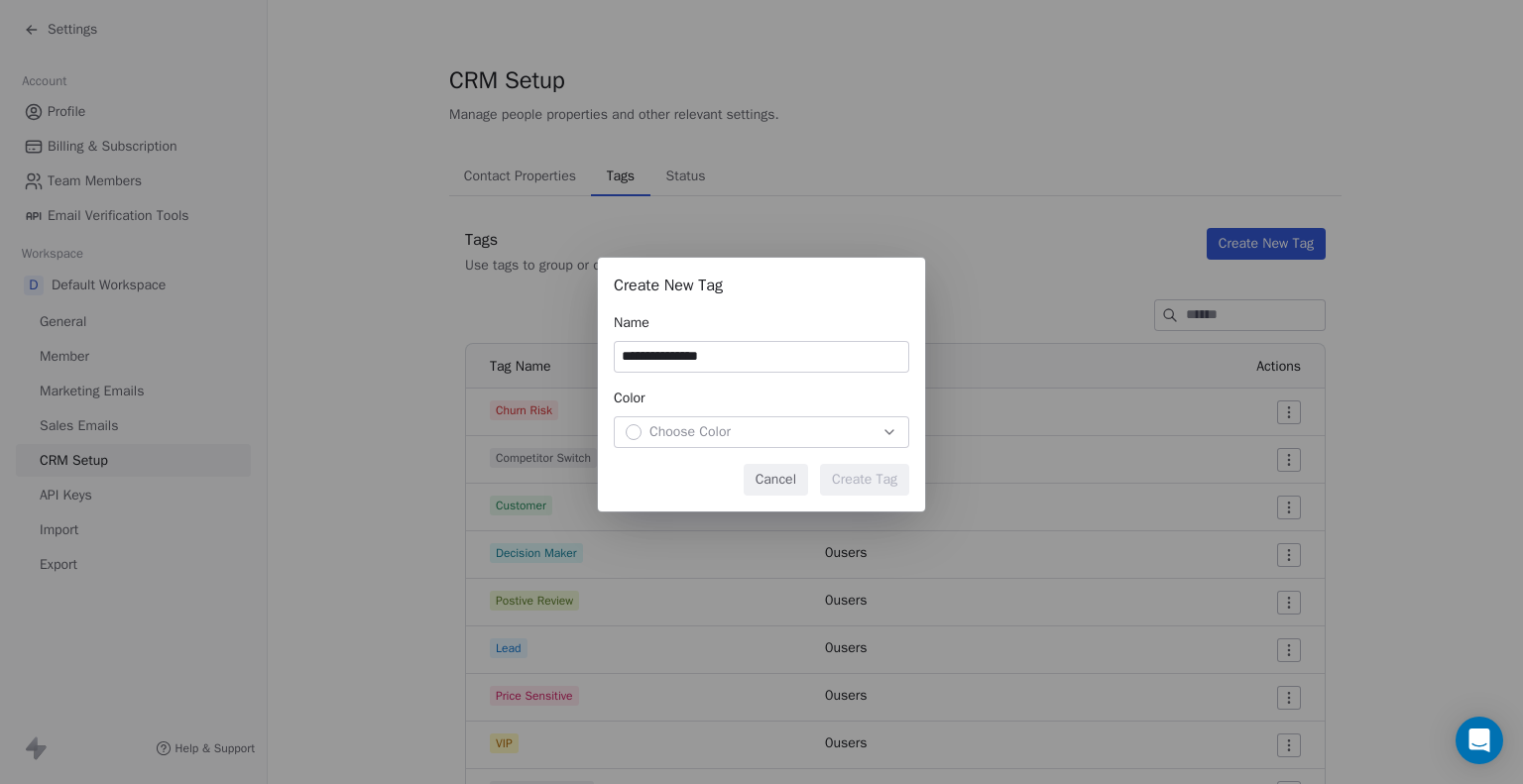 type on "**********" 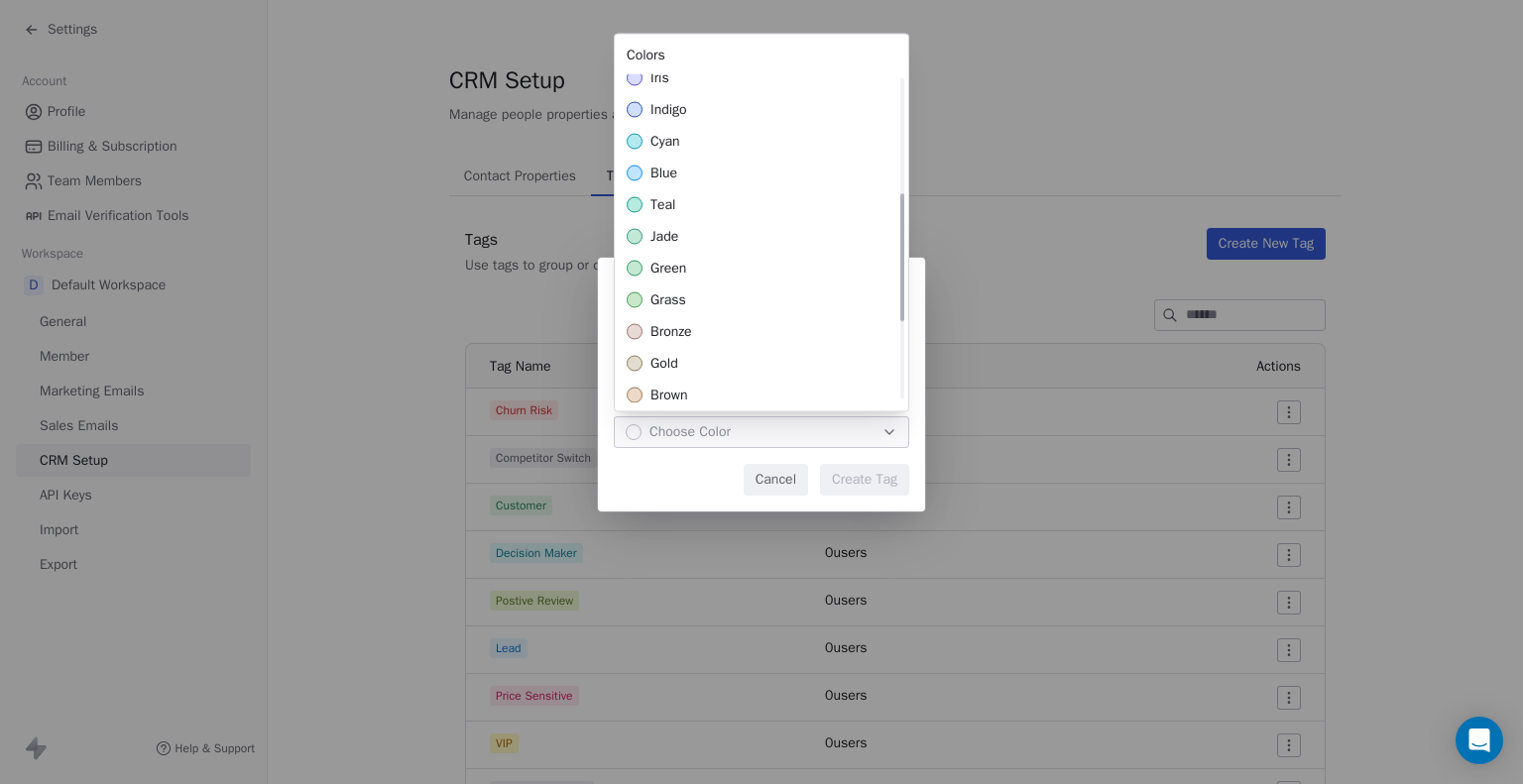 scroll, scrollTop: 496, scrollLeft: 0, axis: vertical 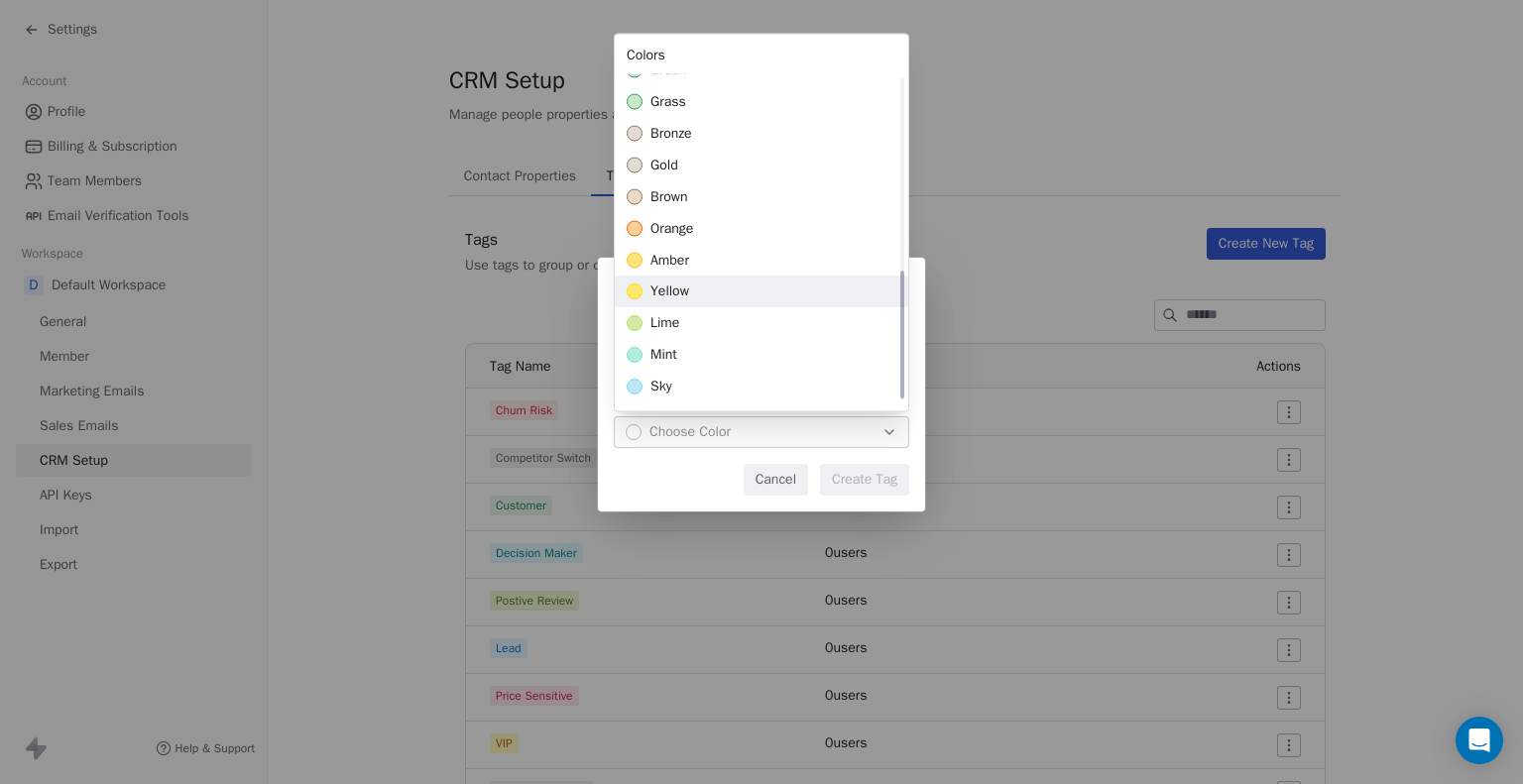 click on "yellow" at bounding box center (762, 292) 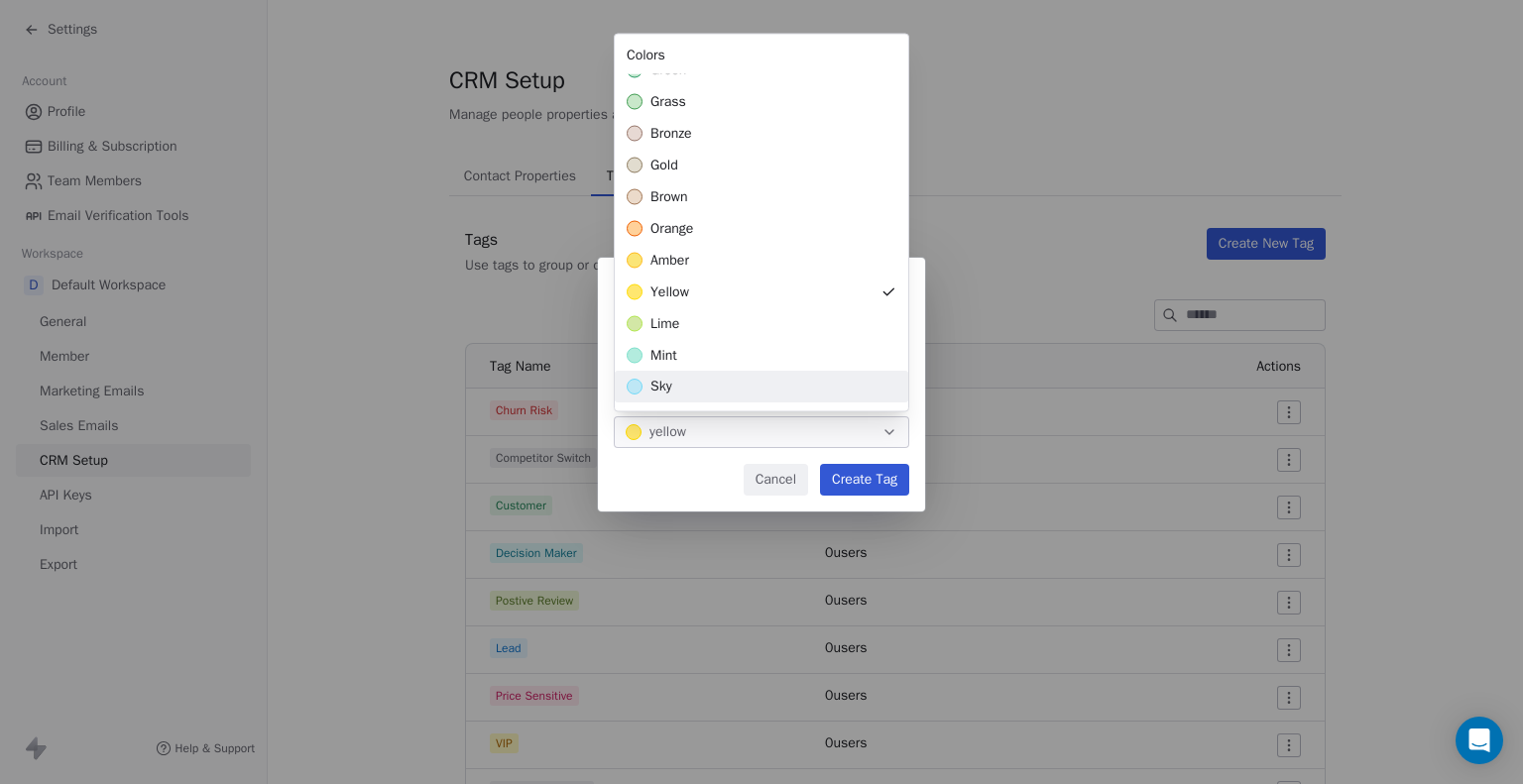 click on "**********" at bounding box center [762, 392] 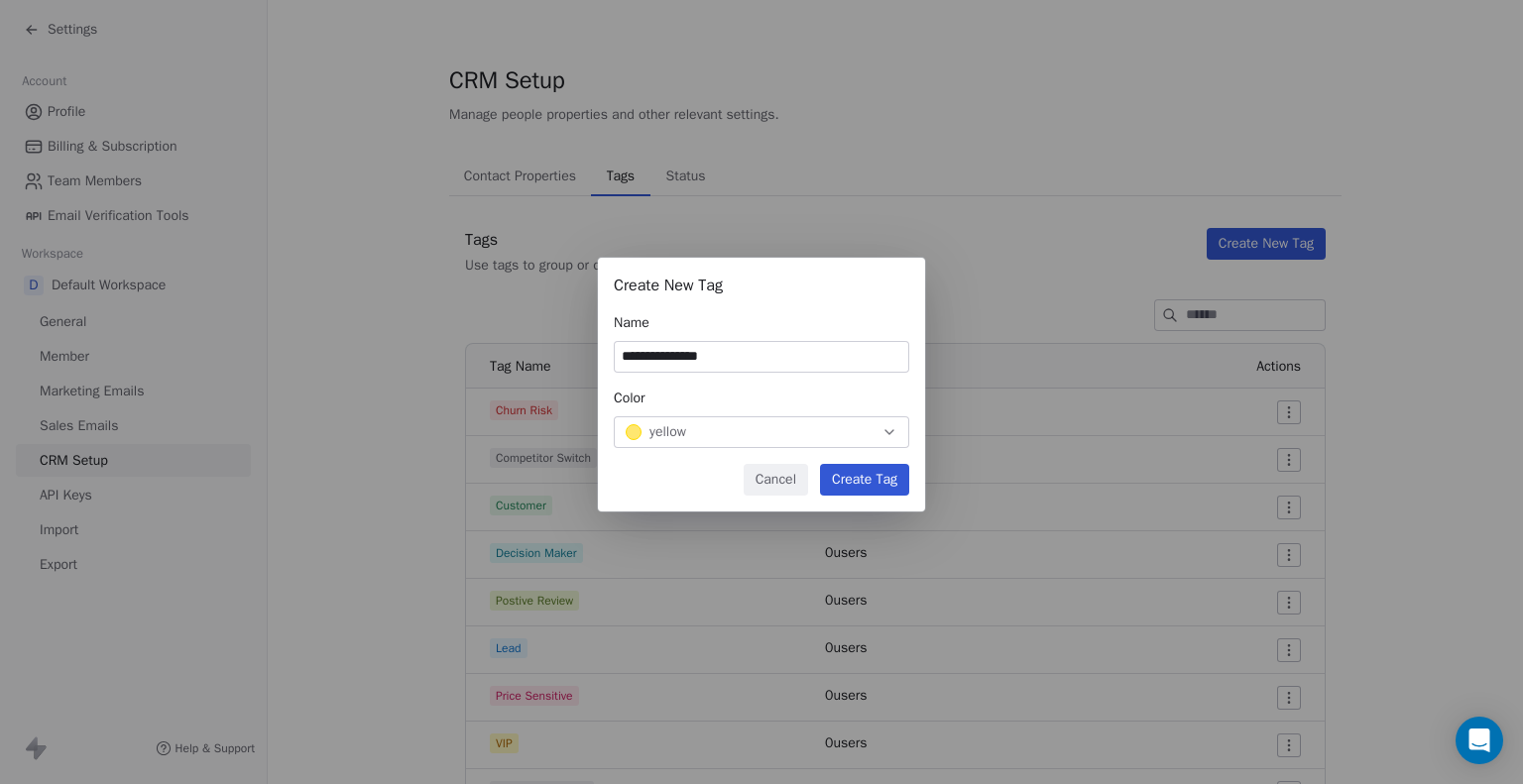 click on "Create Tag" at bounding box center (865, 480) 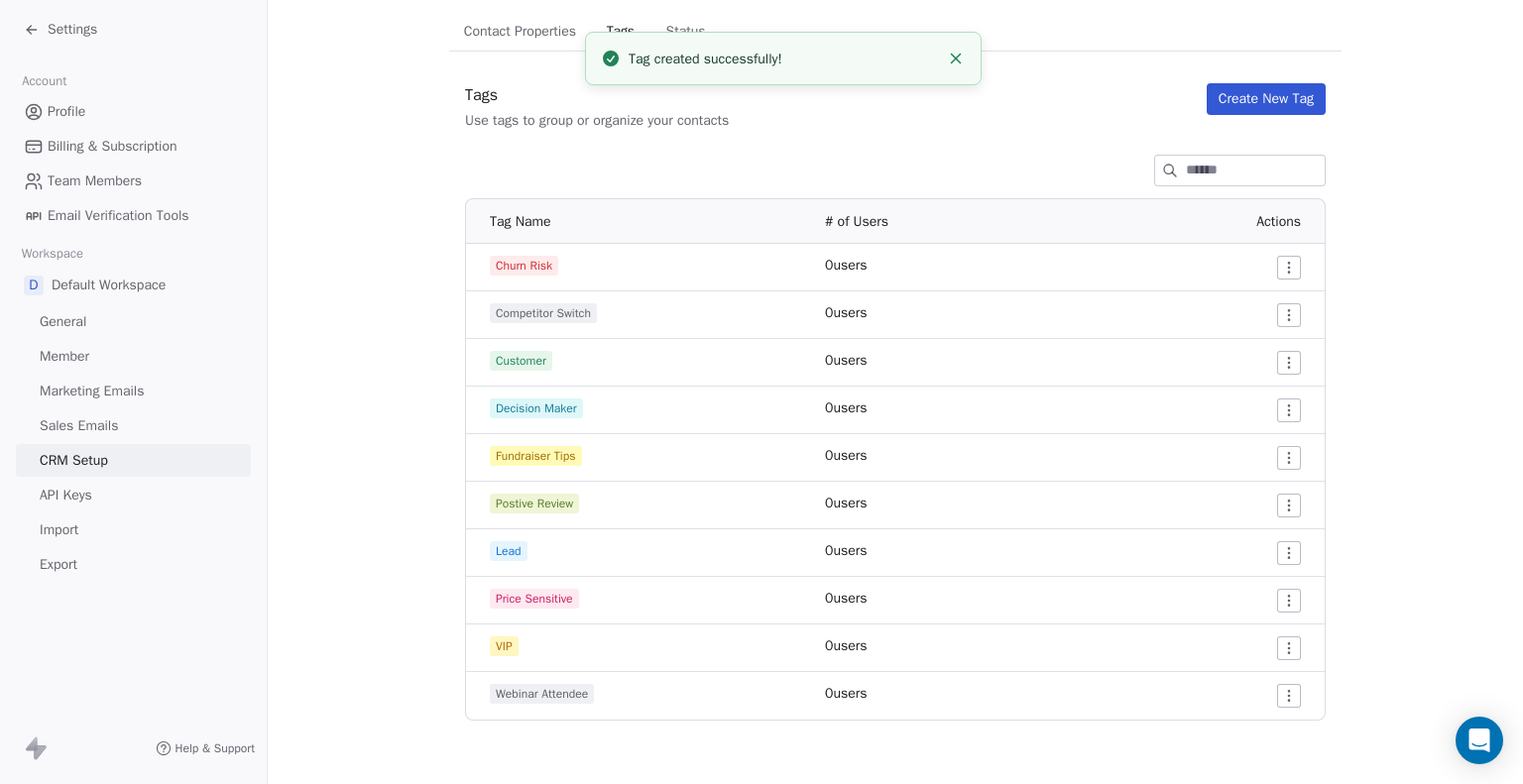 scroll, scrollTop: 0, scrollLeft: 0, axis: both 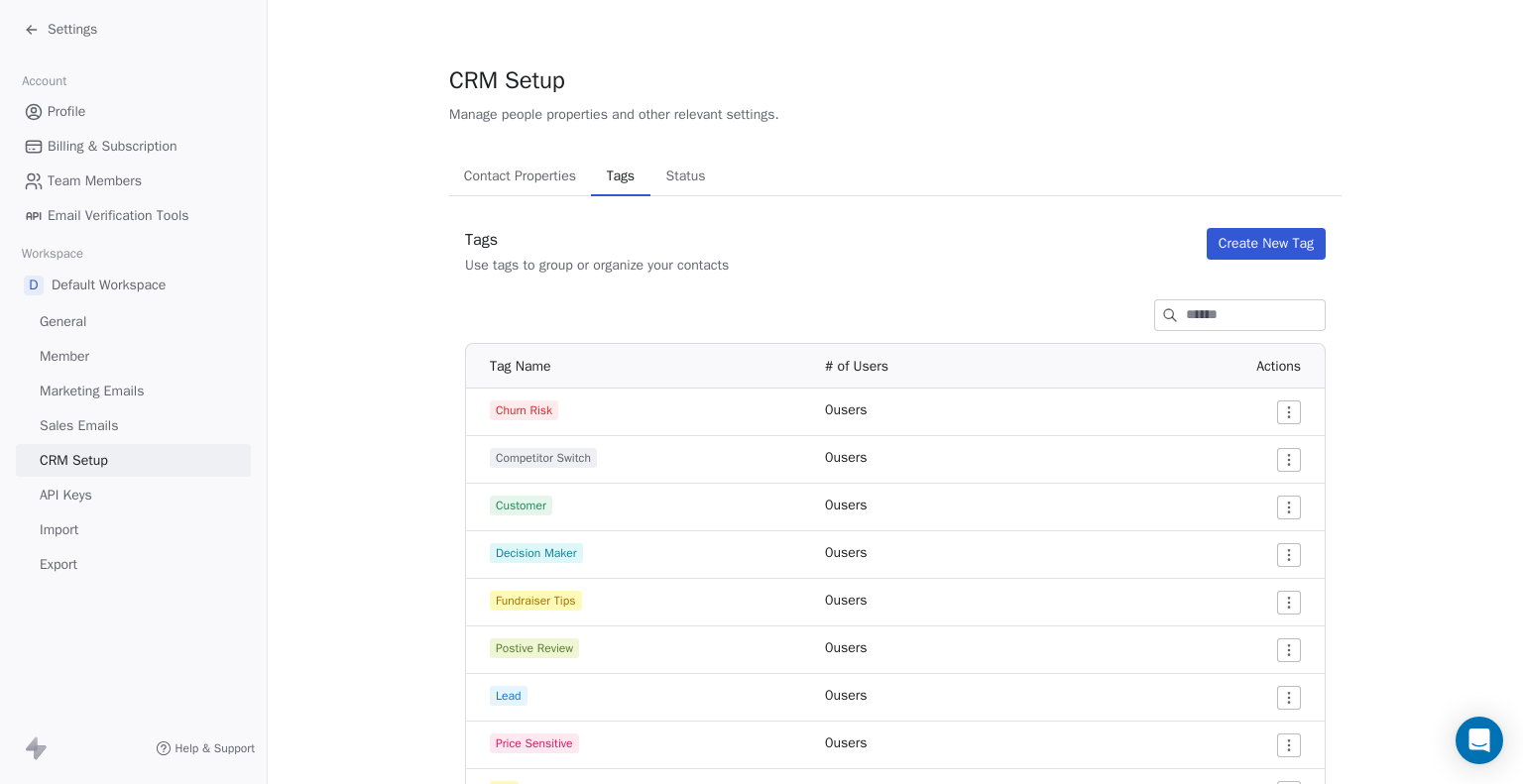 click on "Profile" at bounding box center [66, 111] 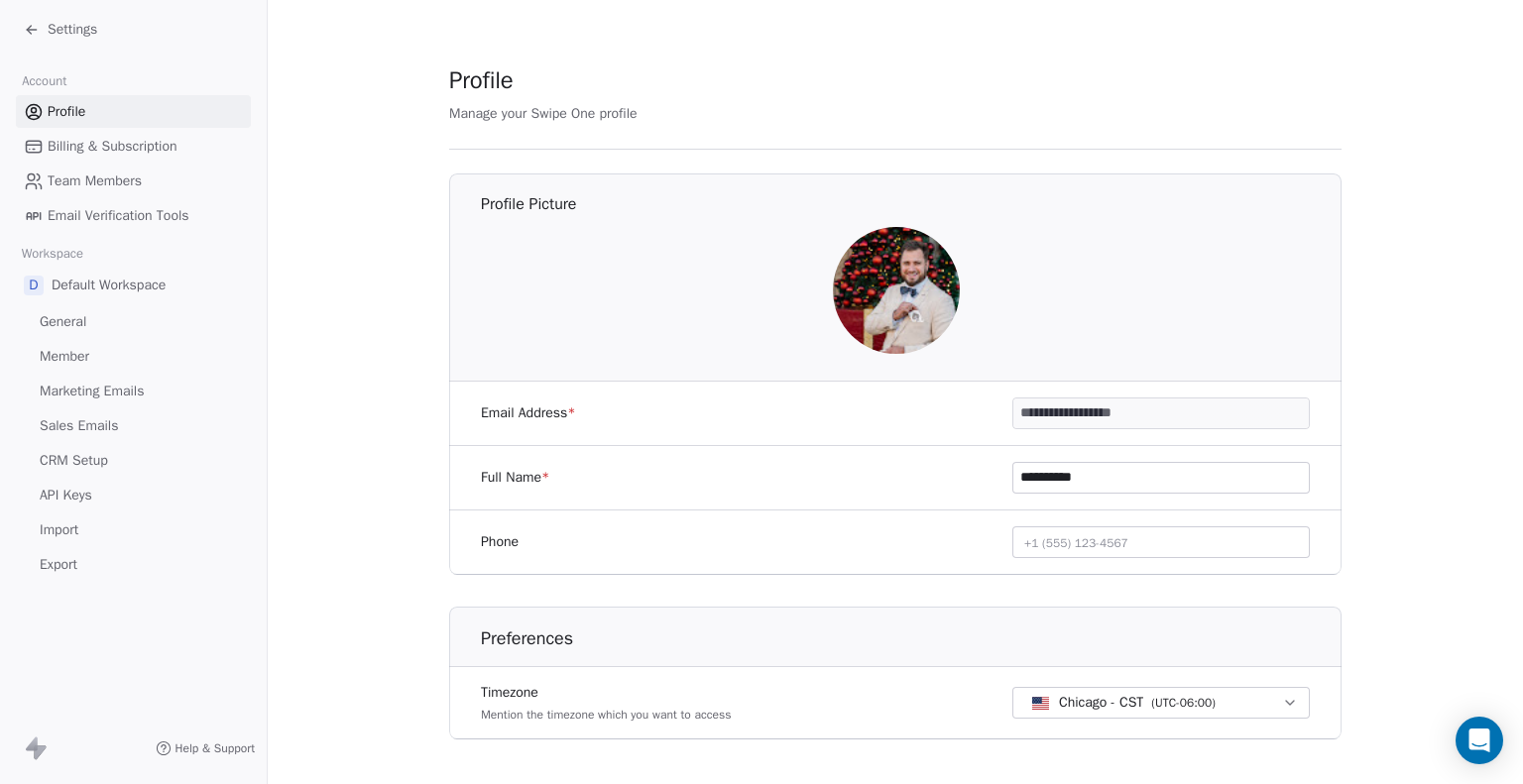 click on "Settings" at bounding box center [72, 30] 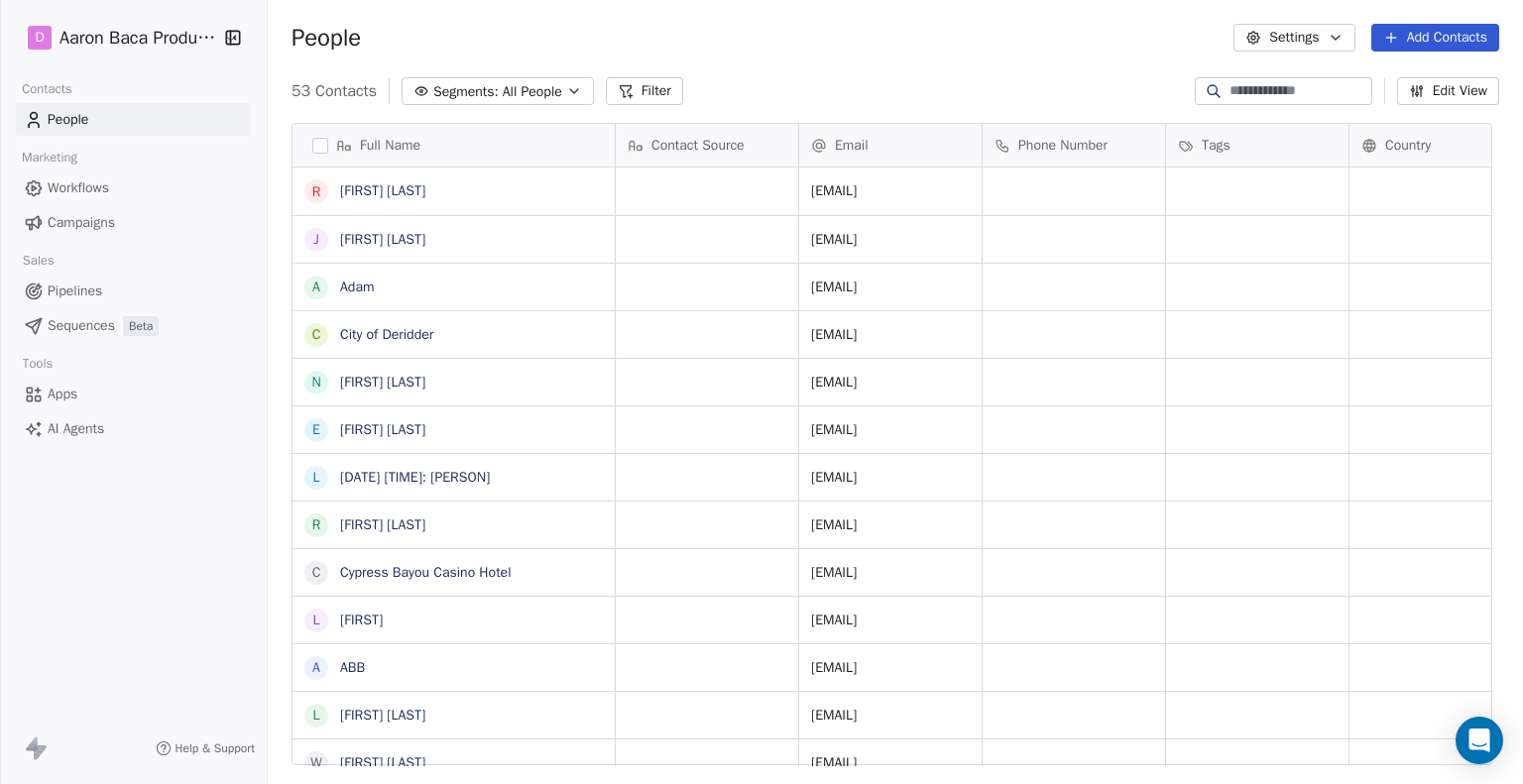 scroll, scrollTop: 16, scrollLeft: 16, axis: both 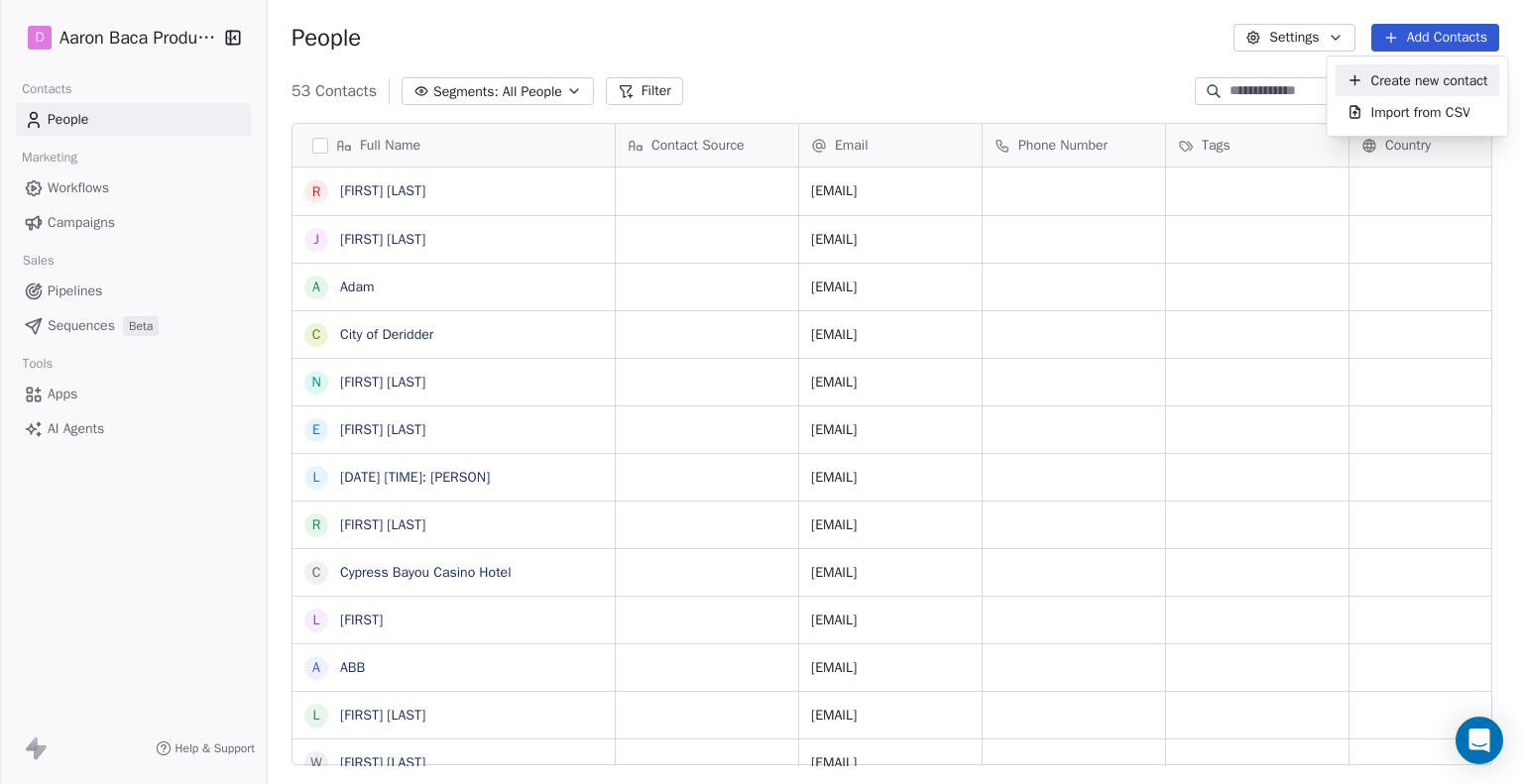 click on "Create new contact" at bounding box center (1430, 80) 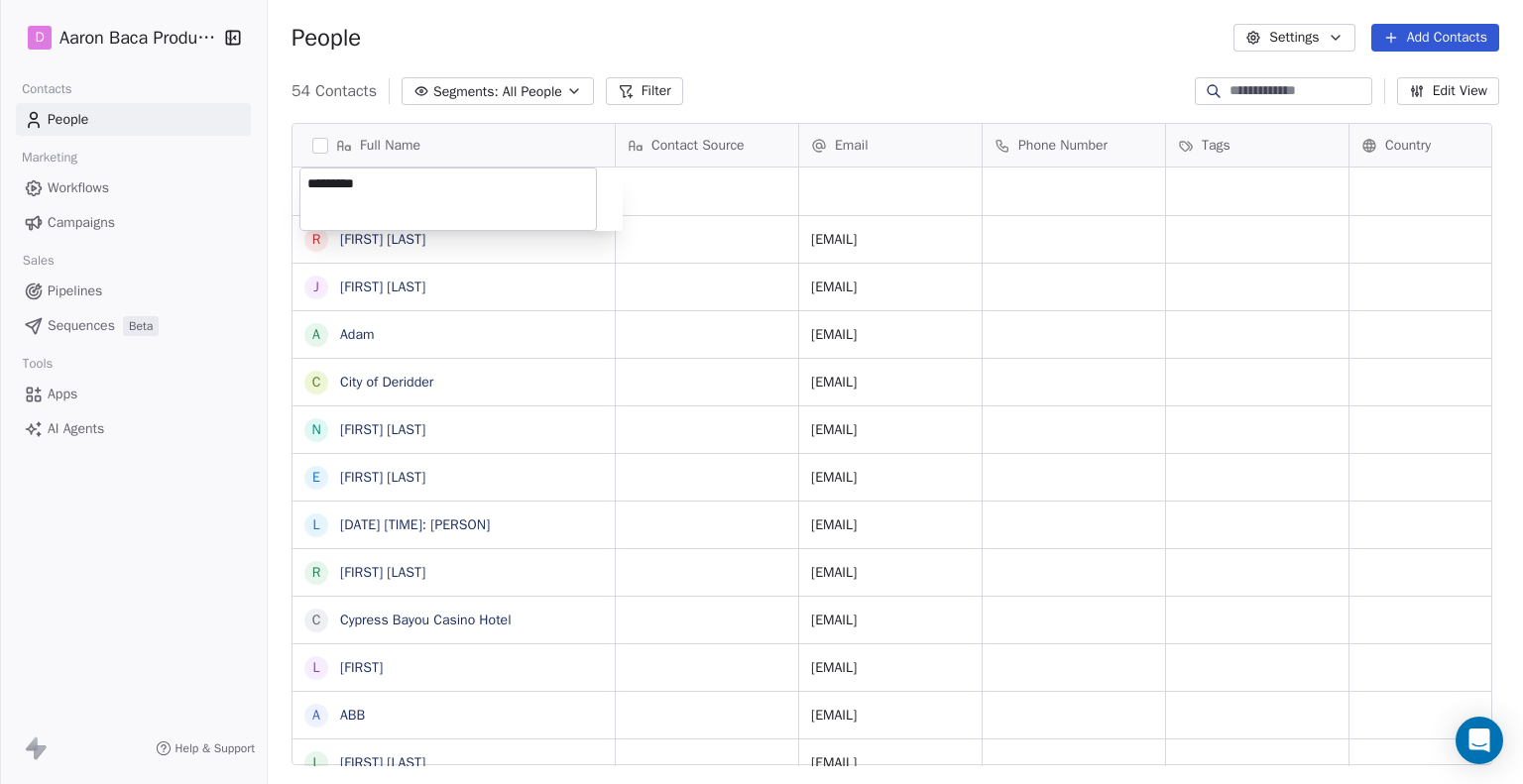 type on "**********" 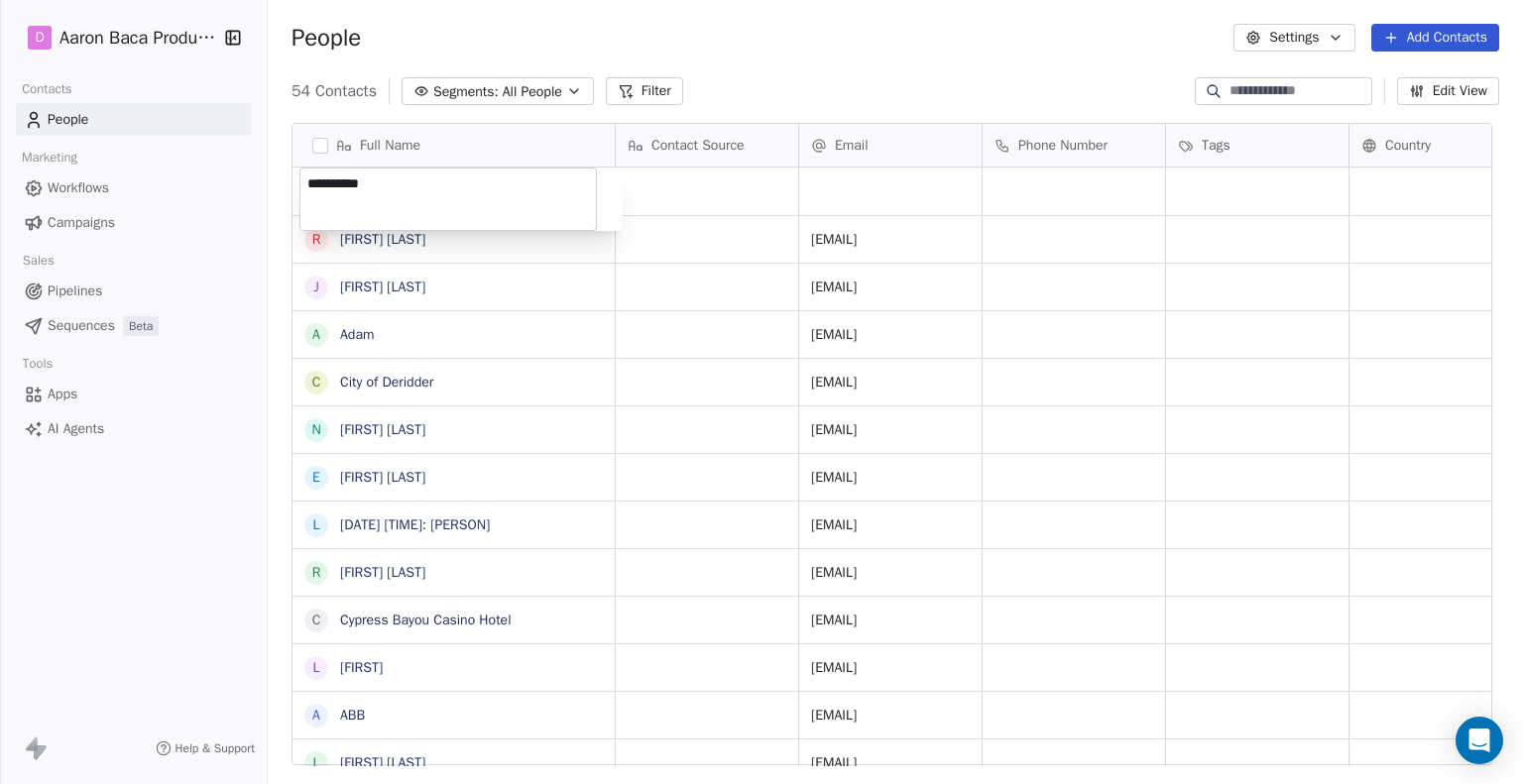 click on "[PERSON]" at bounding box center [762, 392] 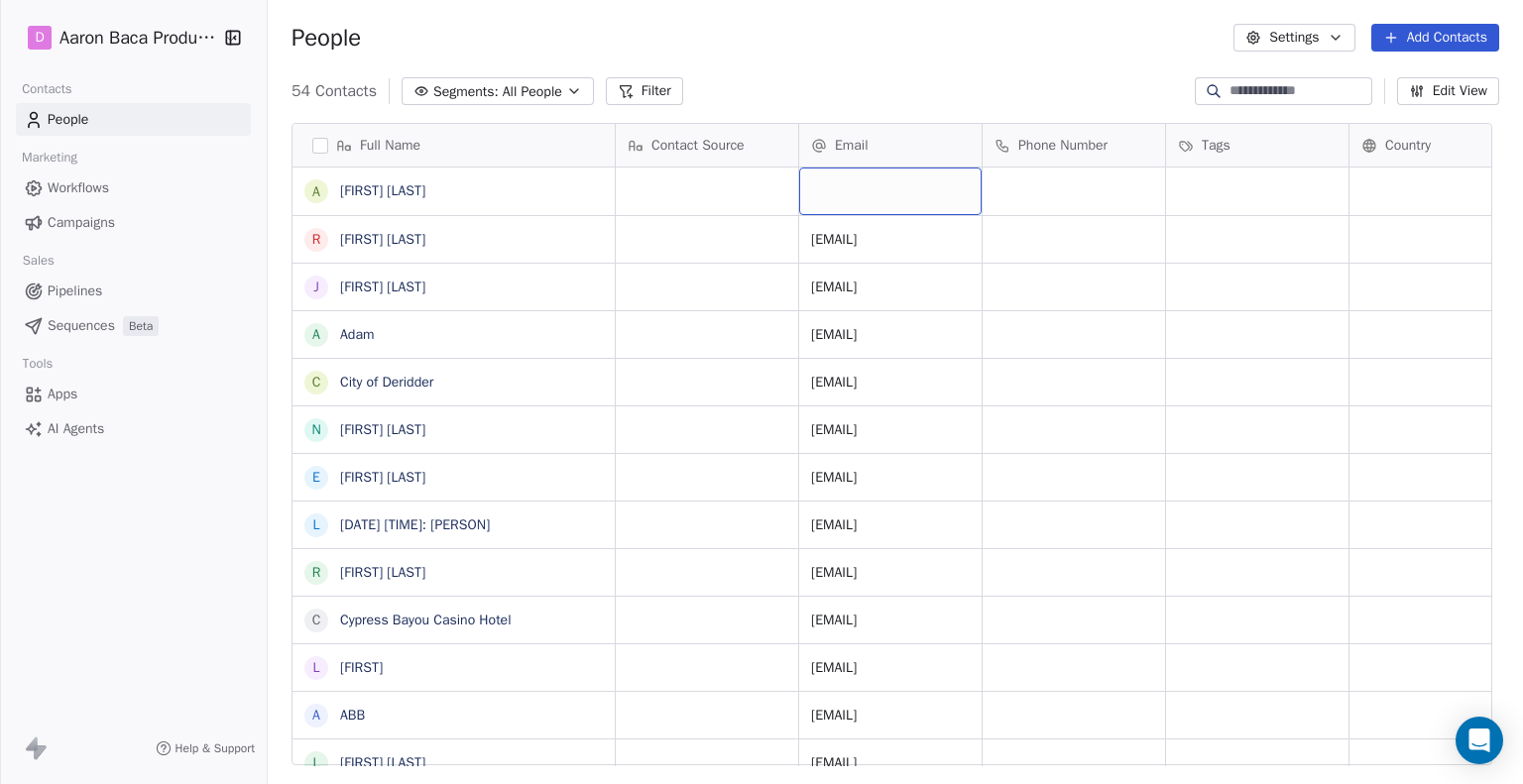 click at bounding box center (890, 191) 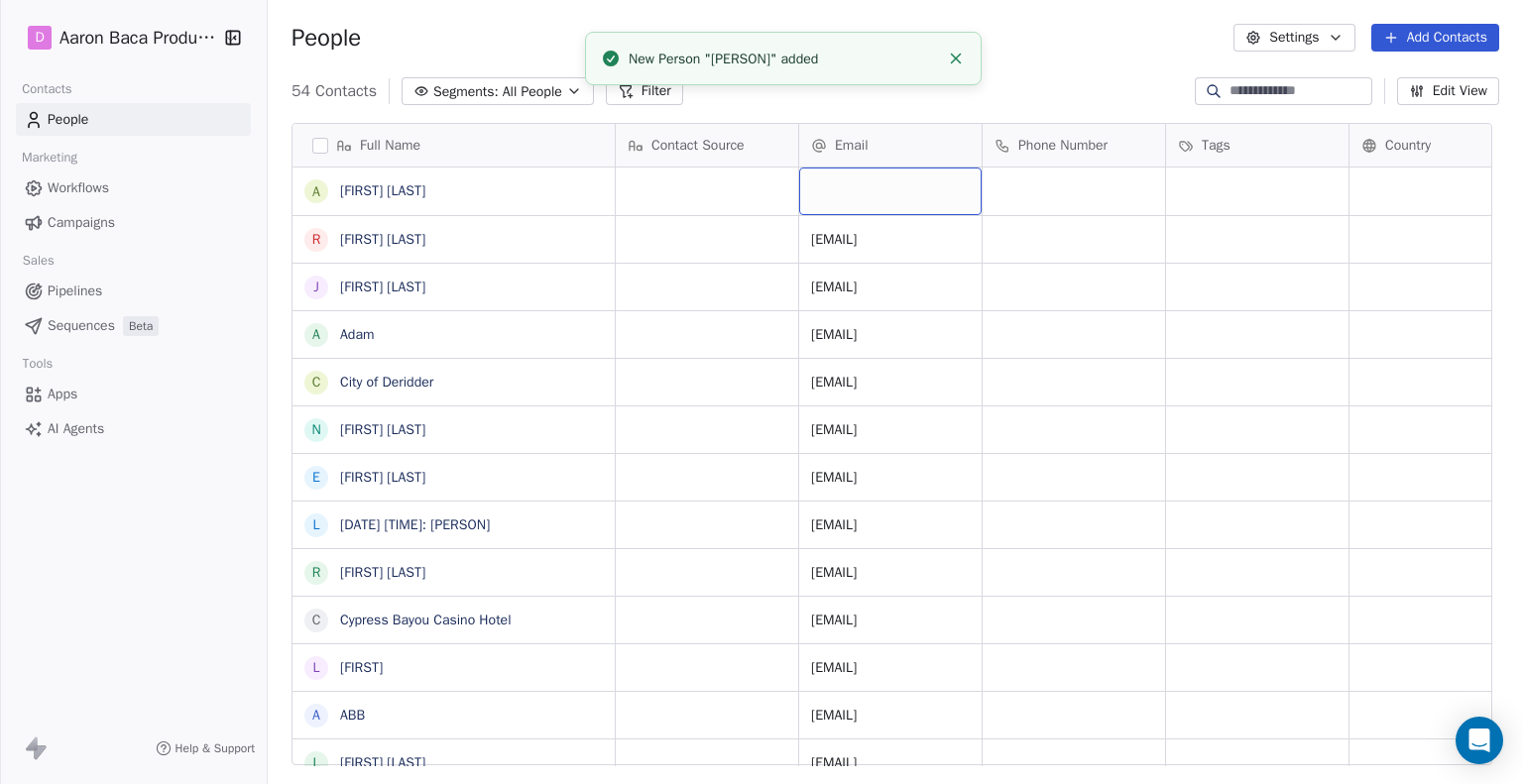 click at bounding box center (890, 191) 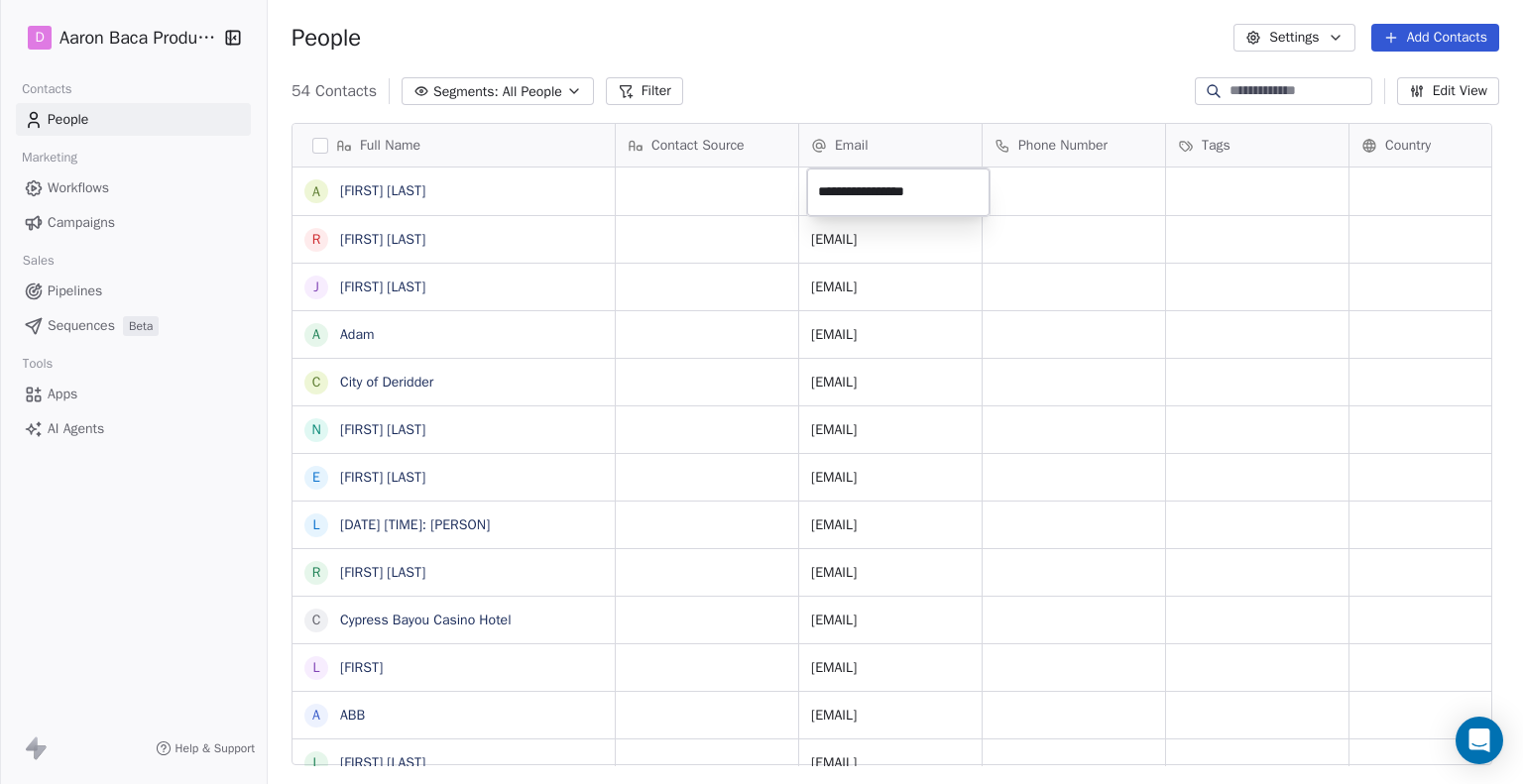 type on "**********" 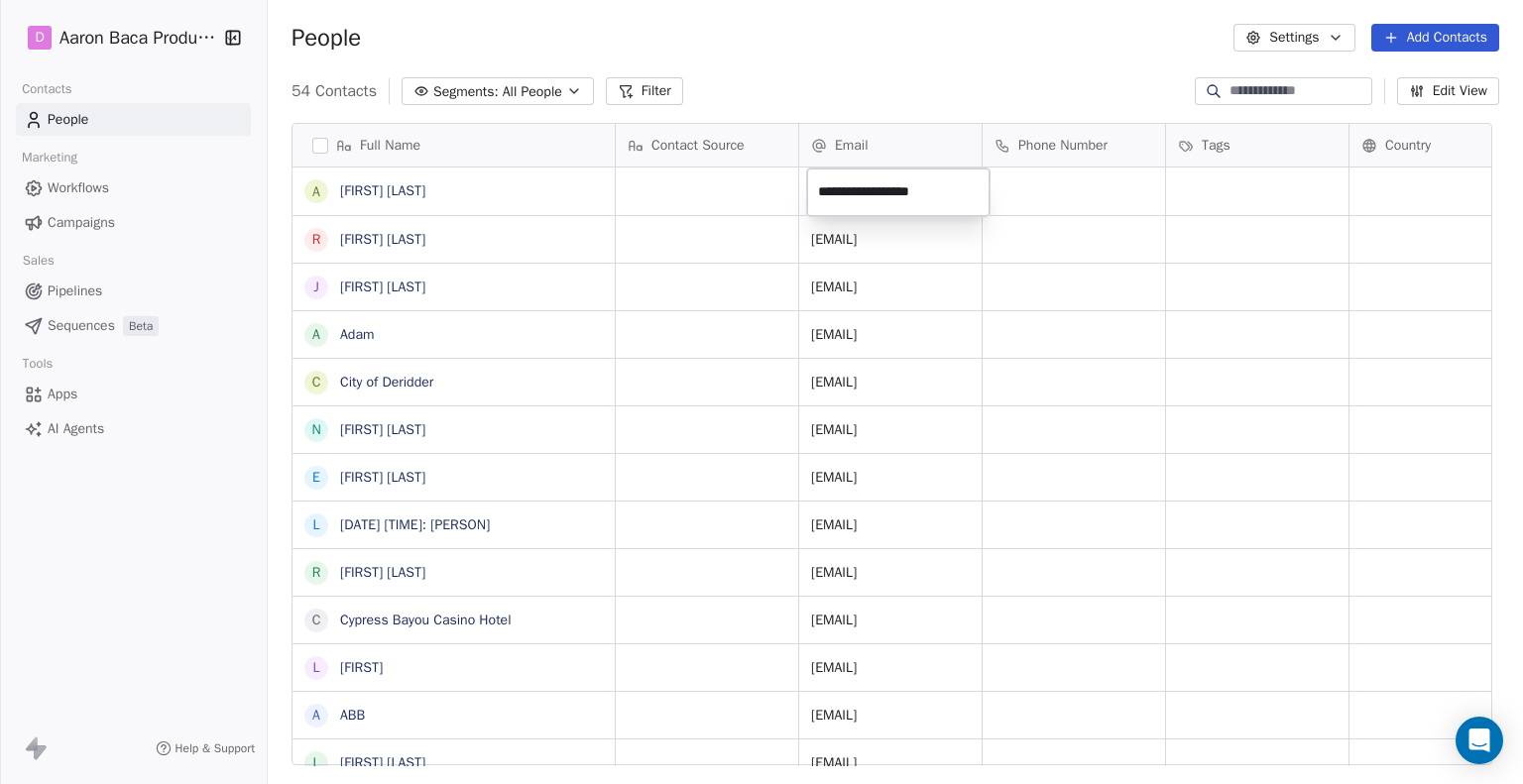 click on "[PERSON]" at bounding box center [762, 392] 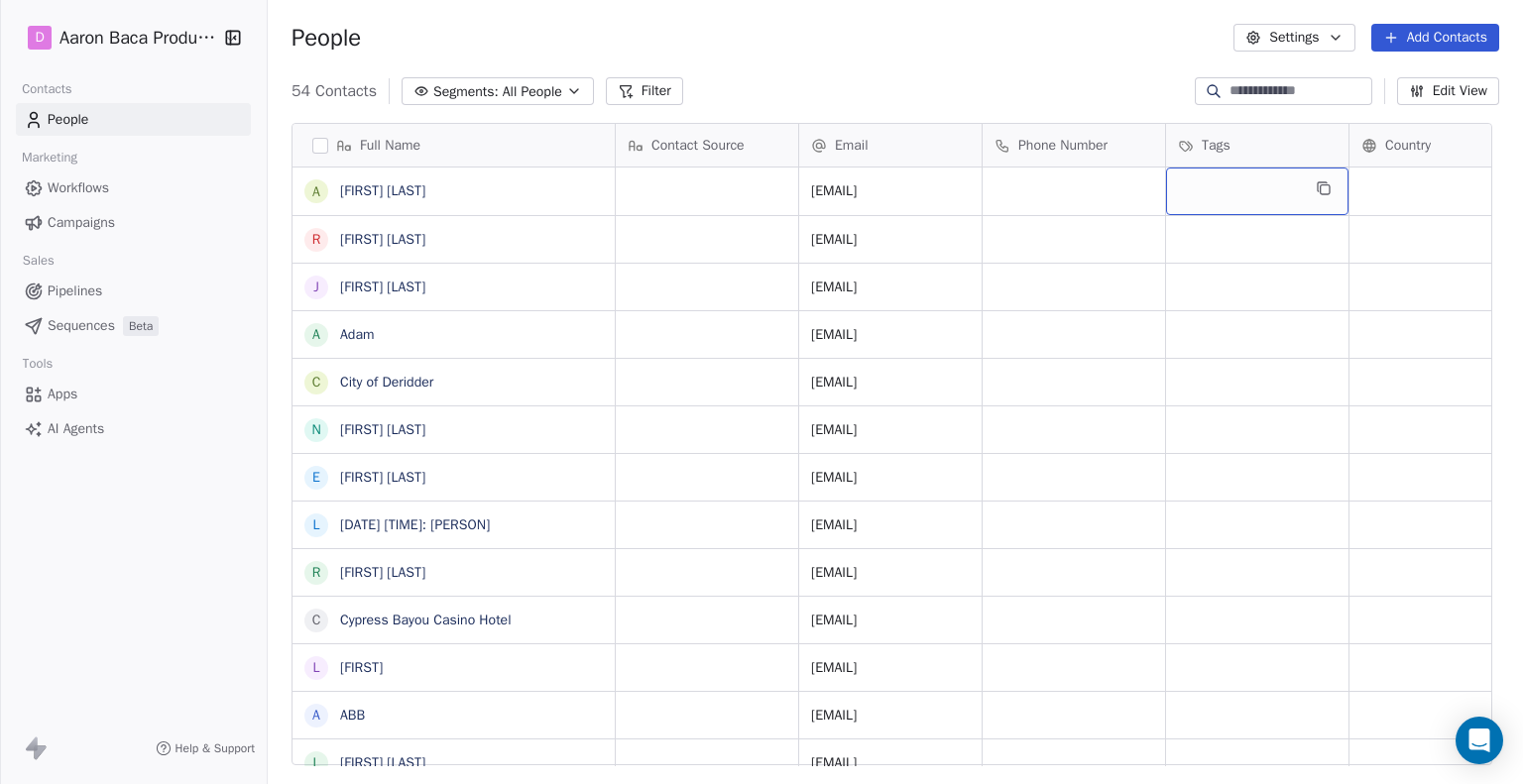 click at bounding box center [1257, 191] 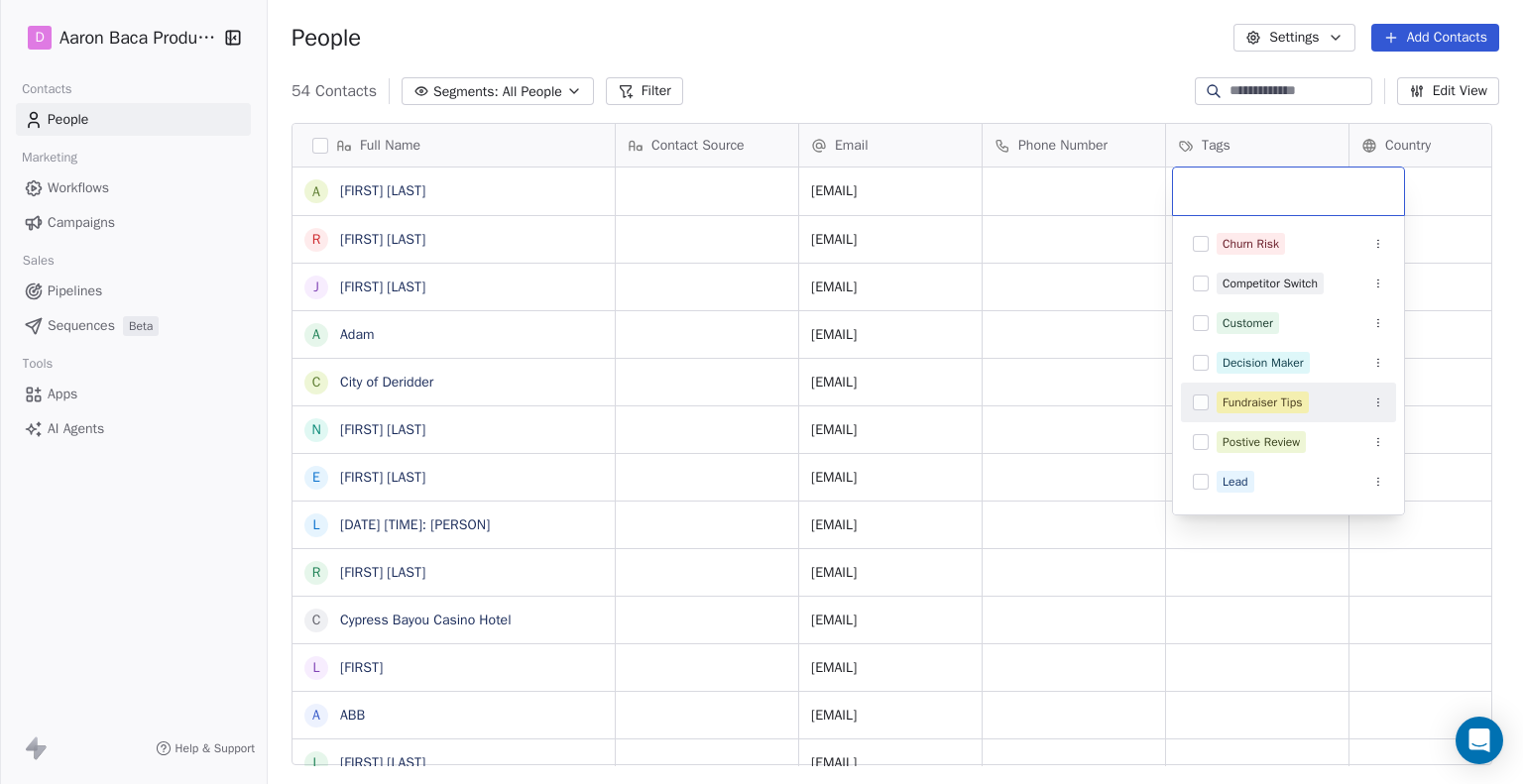 click on "Fundraiser Tips" at bounding box center [1262, 402] 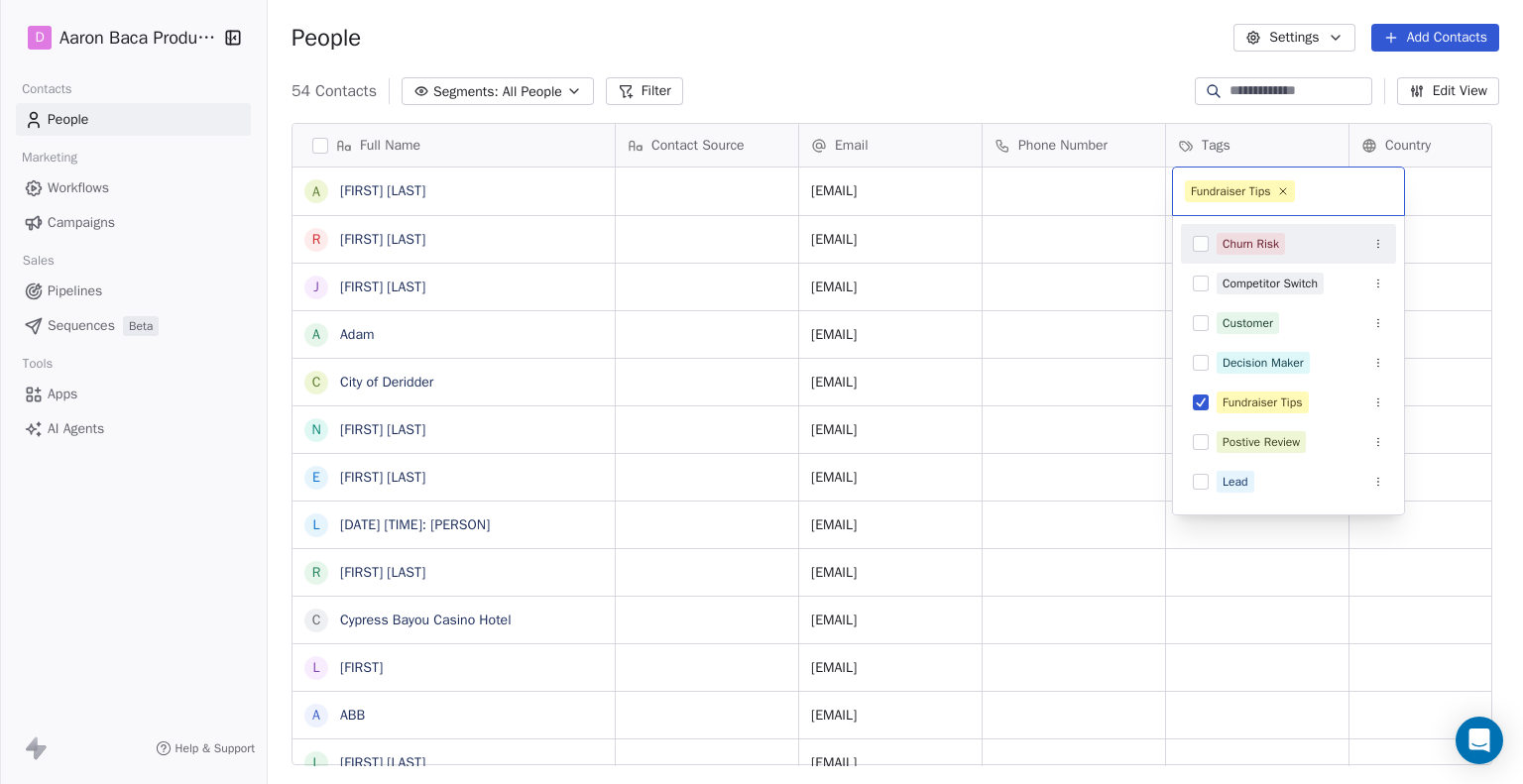 click on "[PERSON]" at bounding box center (762, 392) 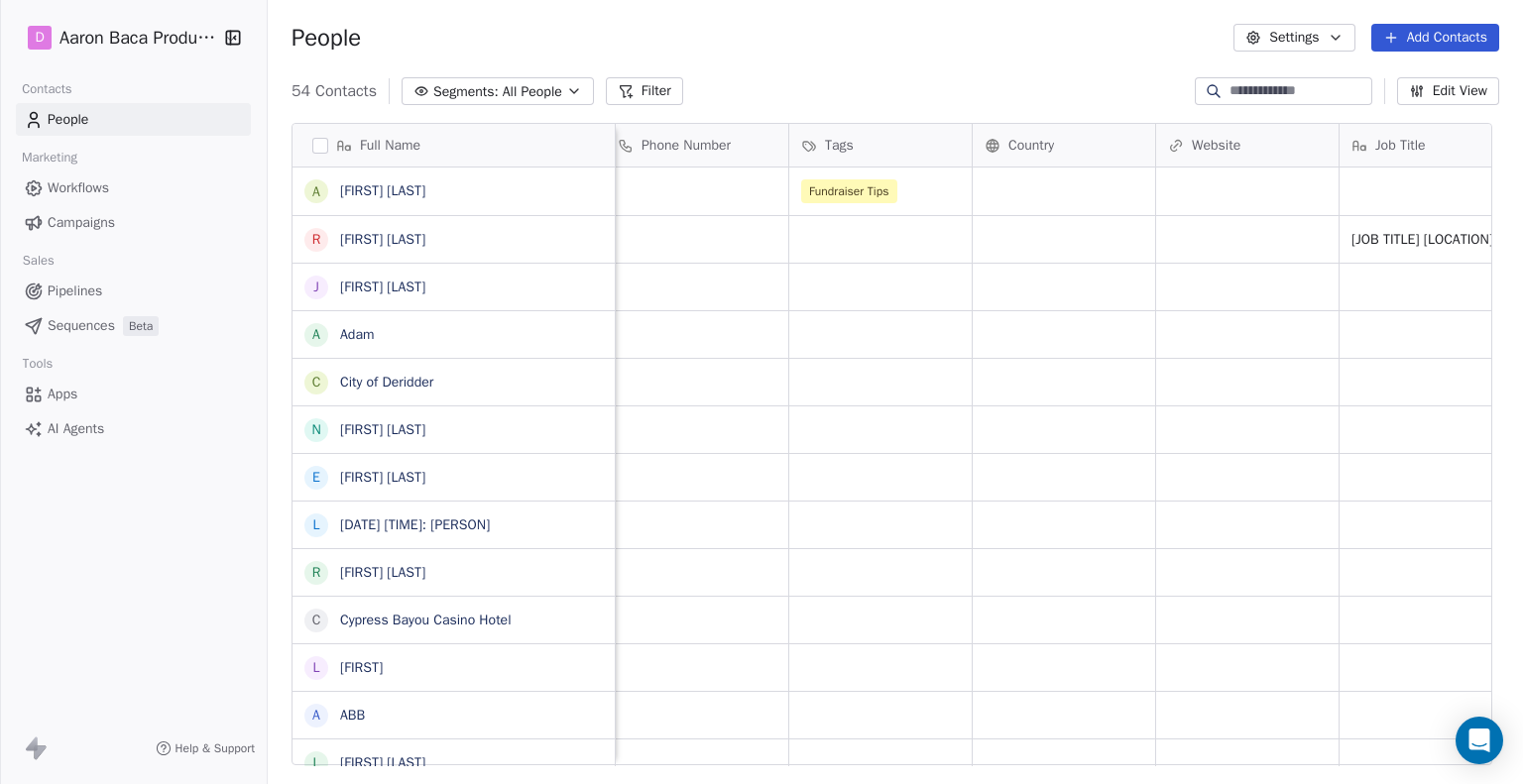 scroll, scrollTop: 0, scrollLeft: 0, axis: both 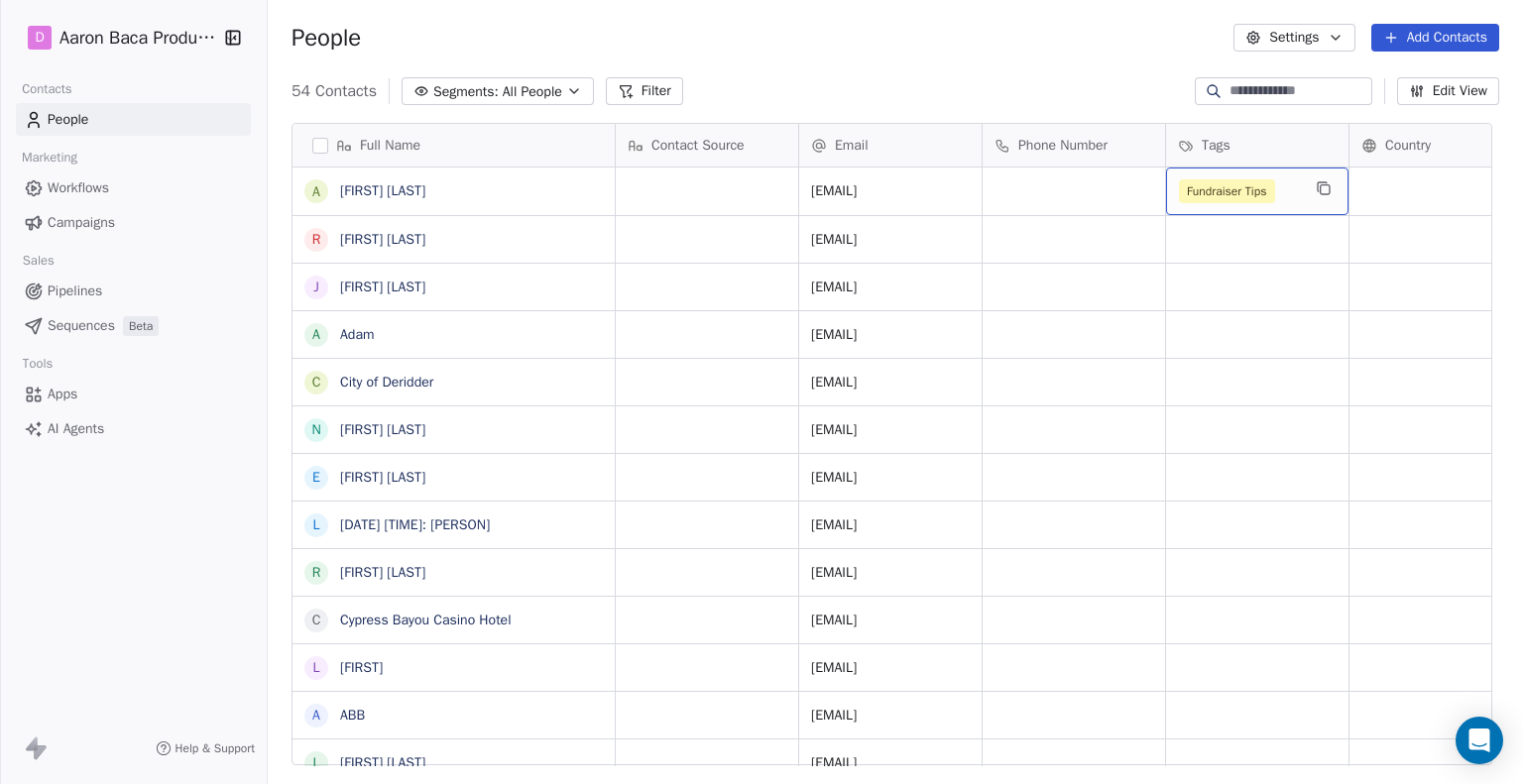 click on "Fundraiser Tips" at bounding box center [1227, 191] 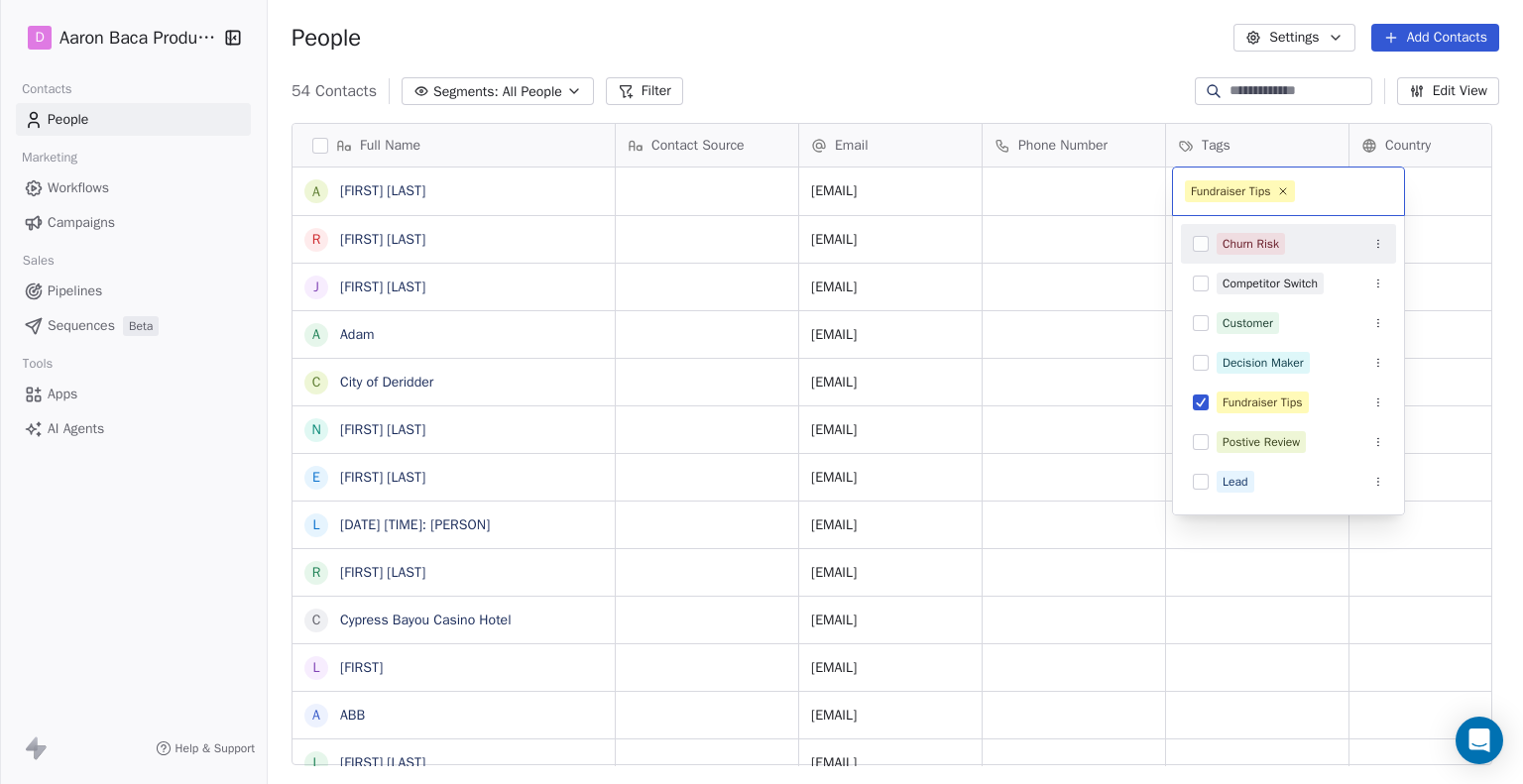 click on "[PERSON]" at bounding box center (762, 392) 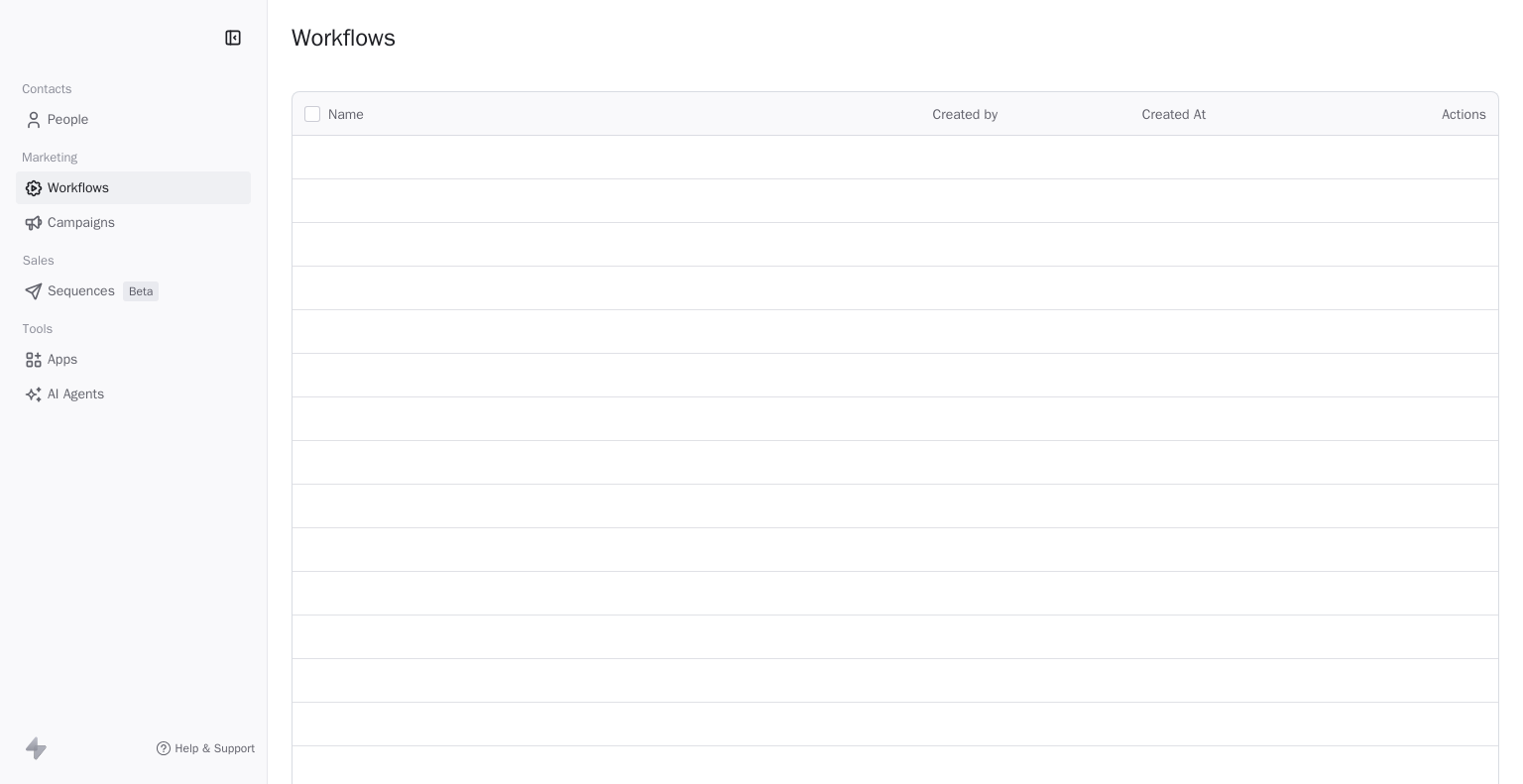 scroll, scrollTop: 0, scrollLeft: 0, axis: both 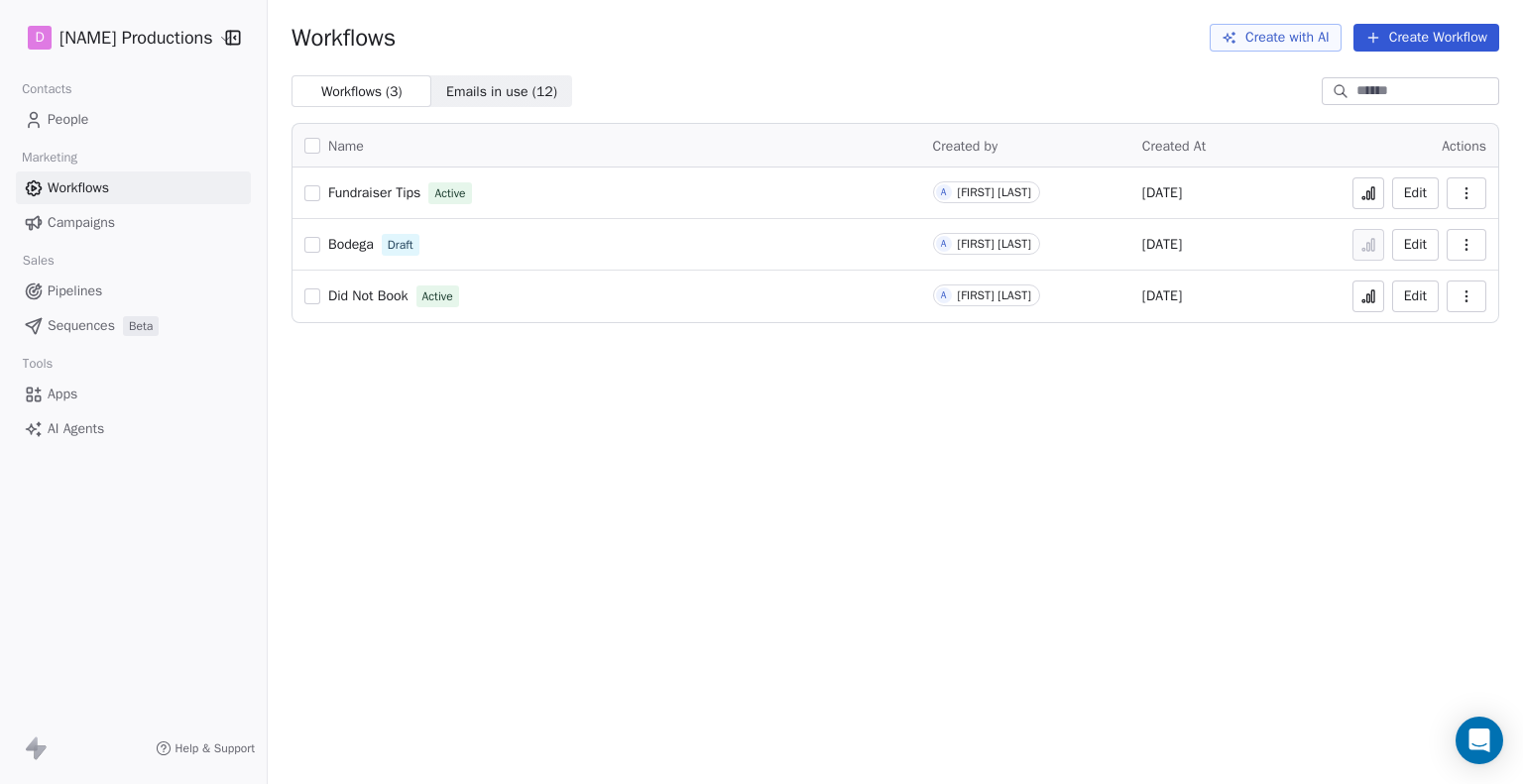 click on "Edit" at bounding box center (1415, 193) 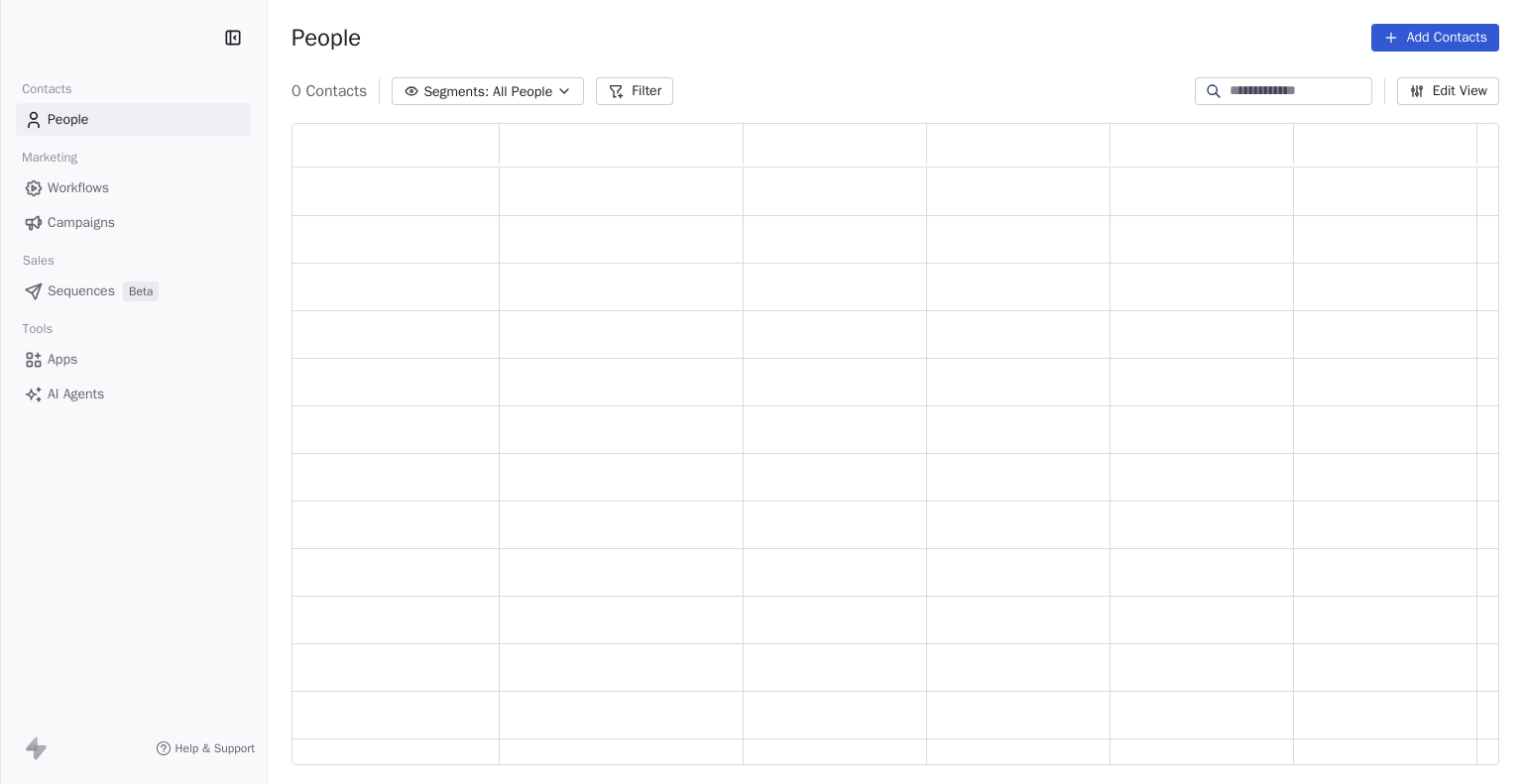 scroll, scrollTop: 0, scrollLeft: 0, axis: both 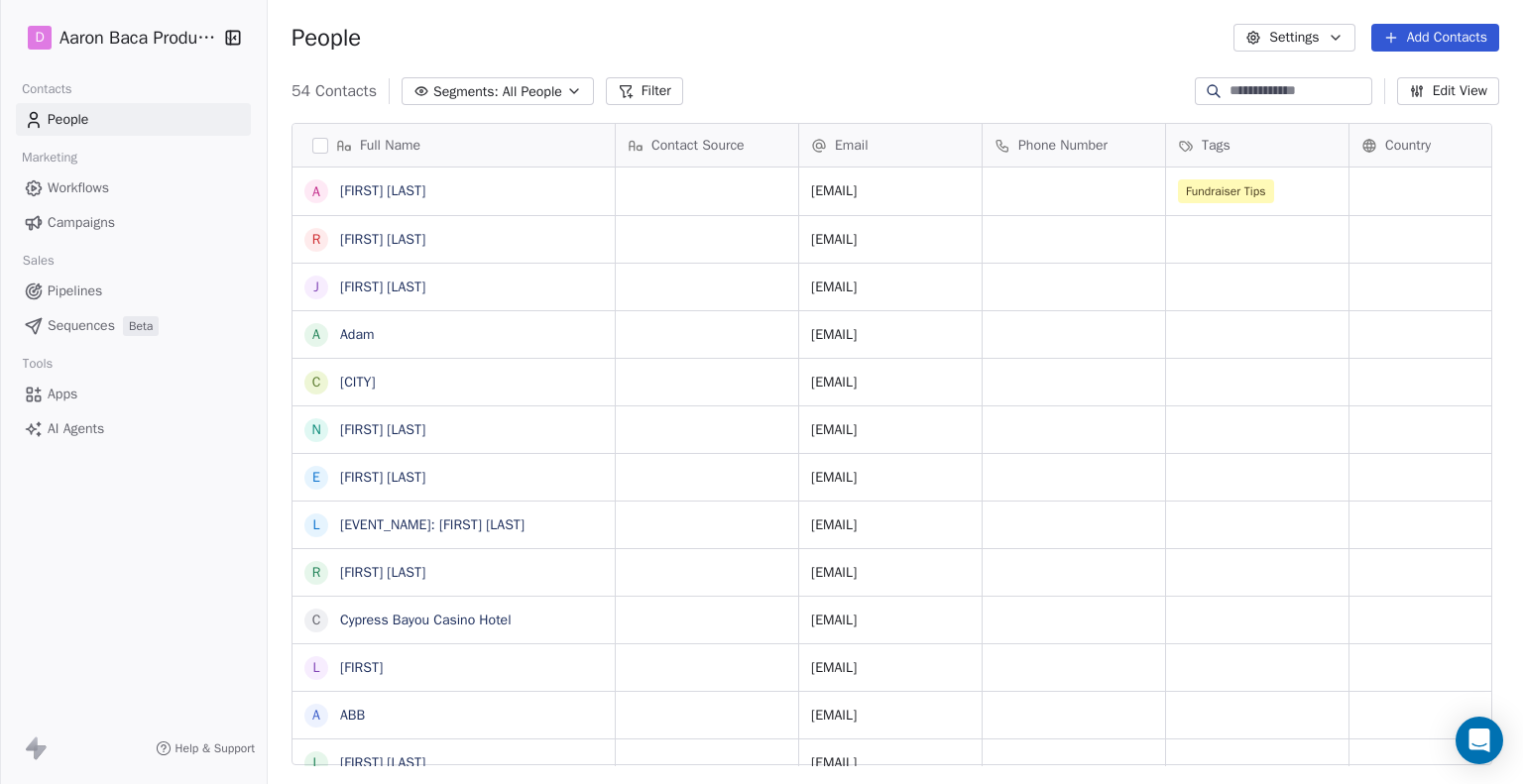 click on "Workflows" at bounding box center (133, 187) 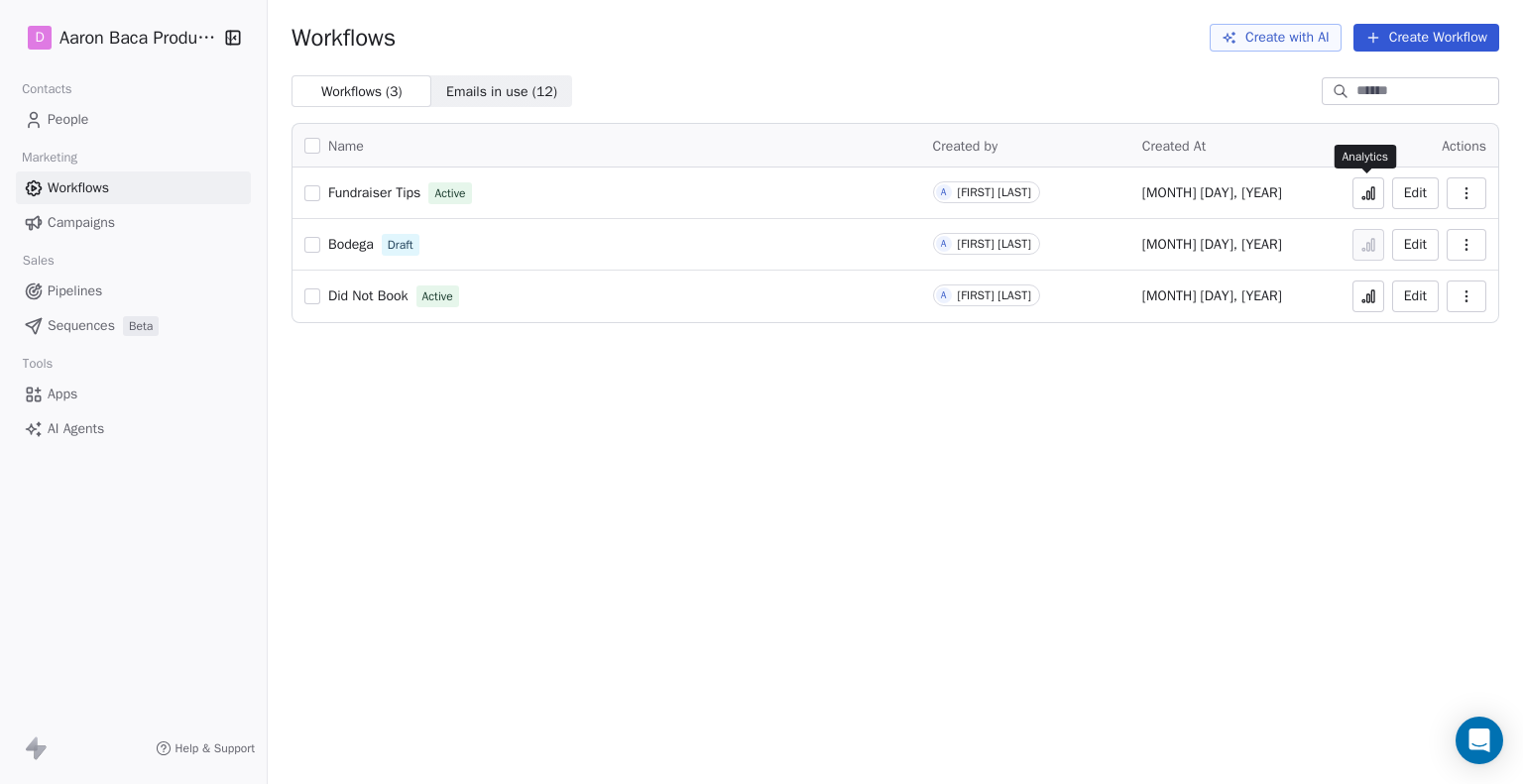 click 